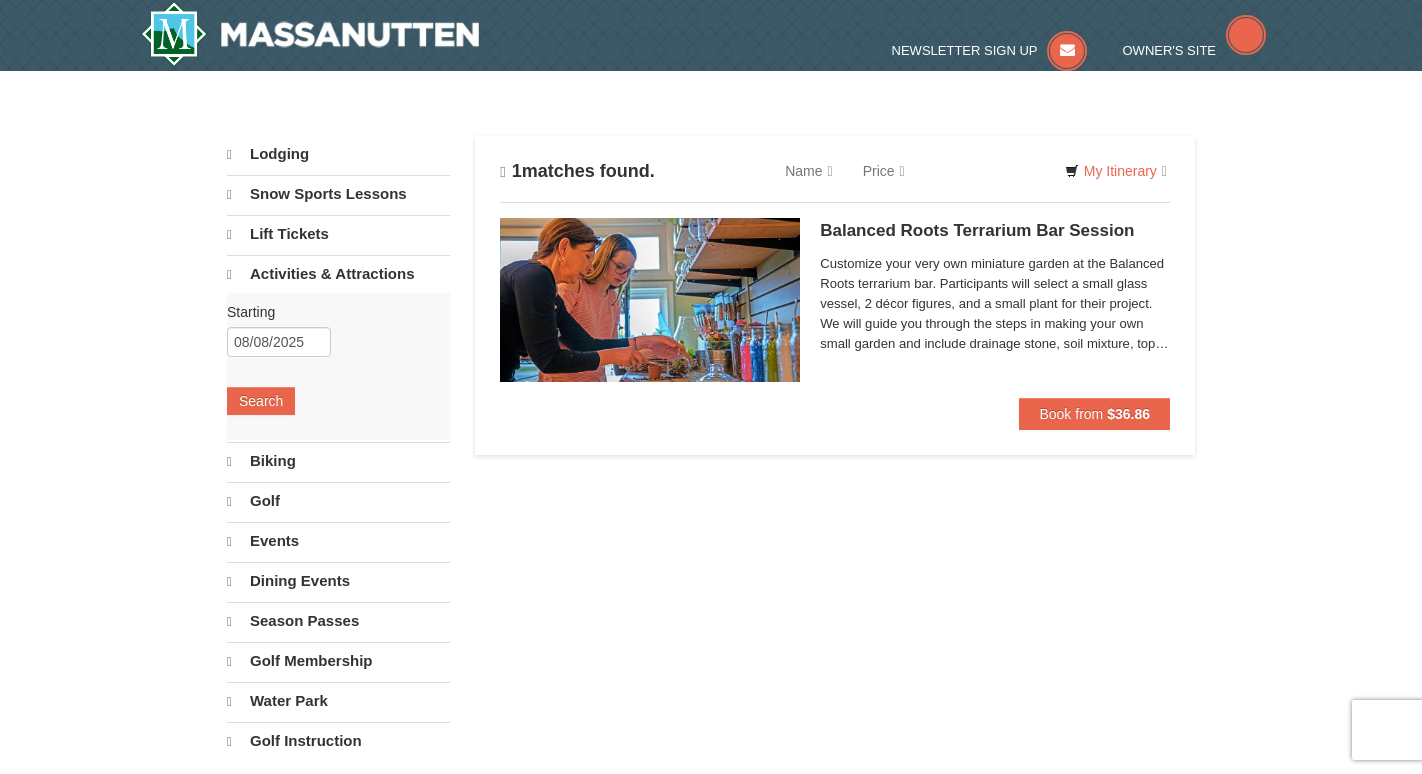 scroll, scrollTop: 0, scrollLeft: 0, axis: both 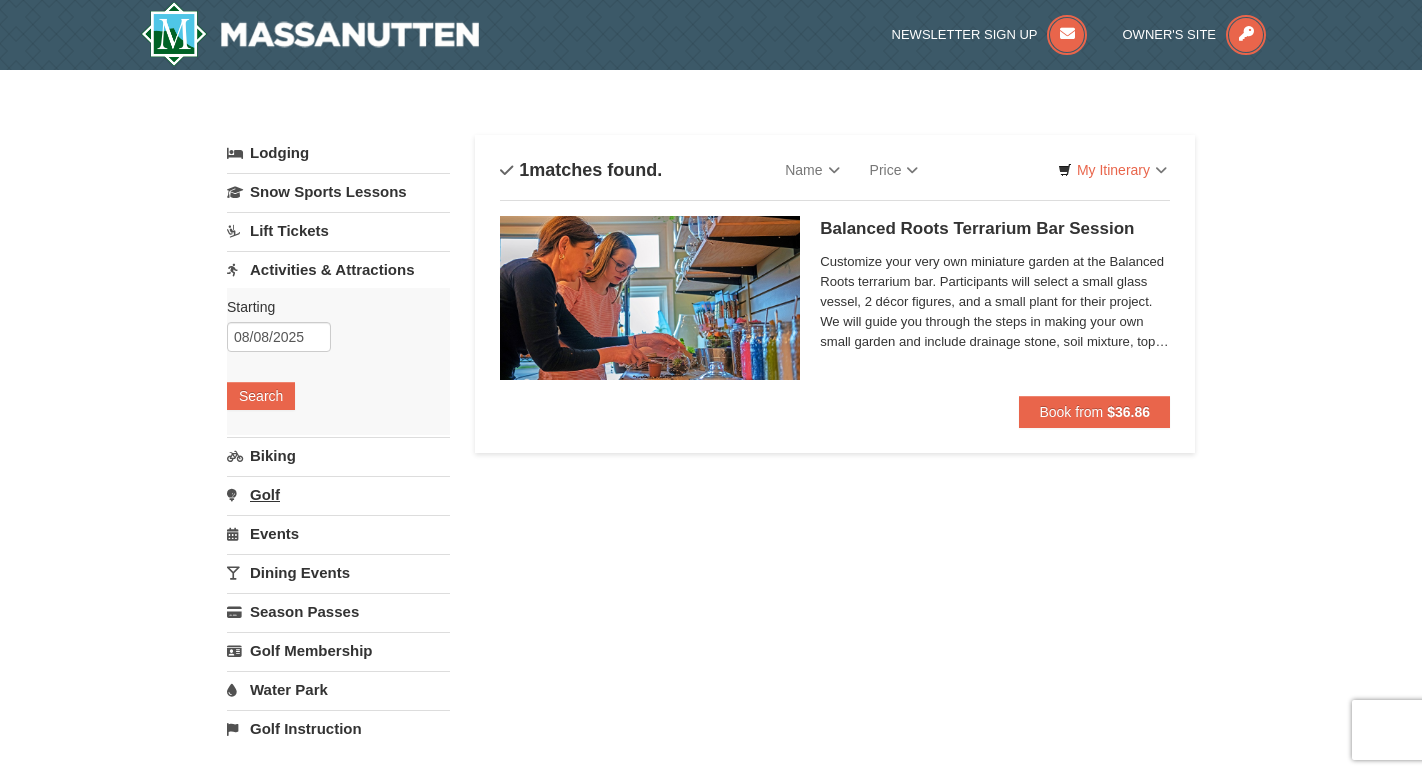 click on "Golf" at bounding box center [338, 494] 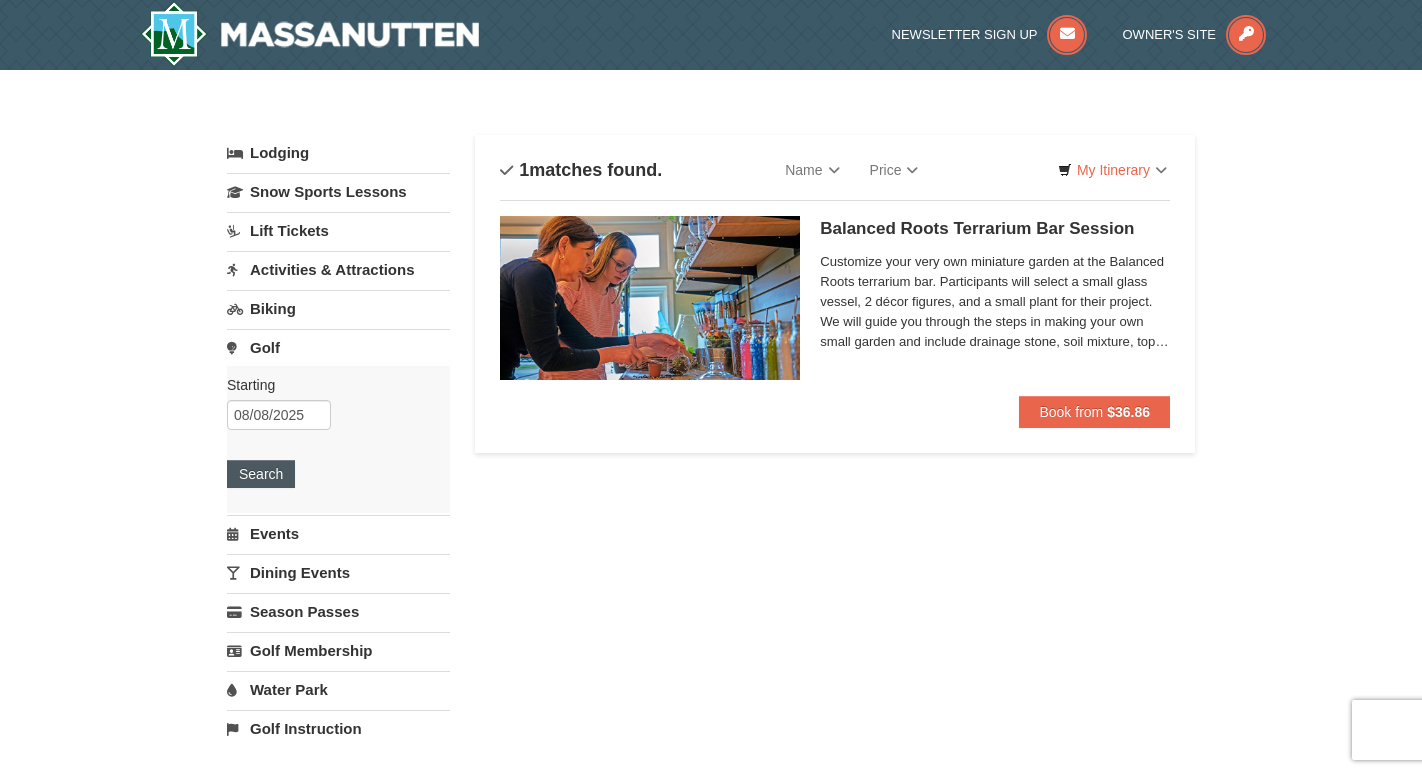 click on "Search" at bounding box center (261, 474) 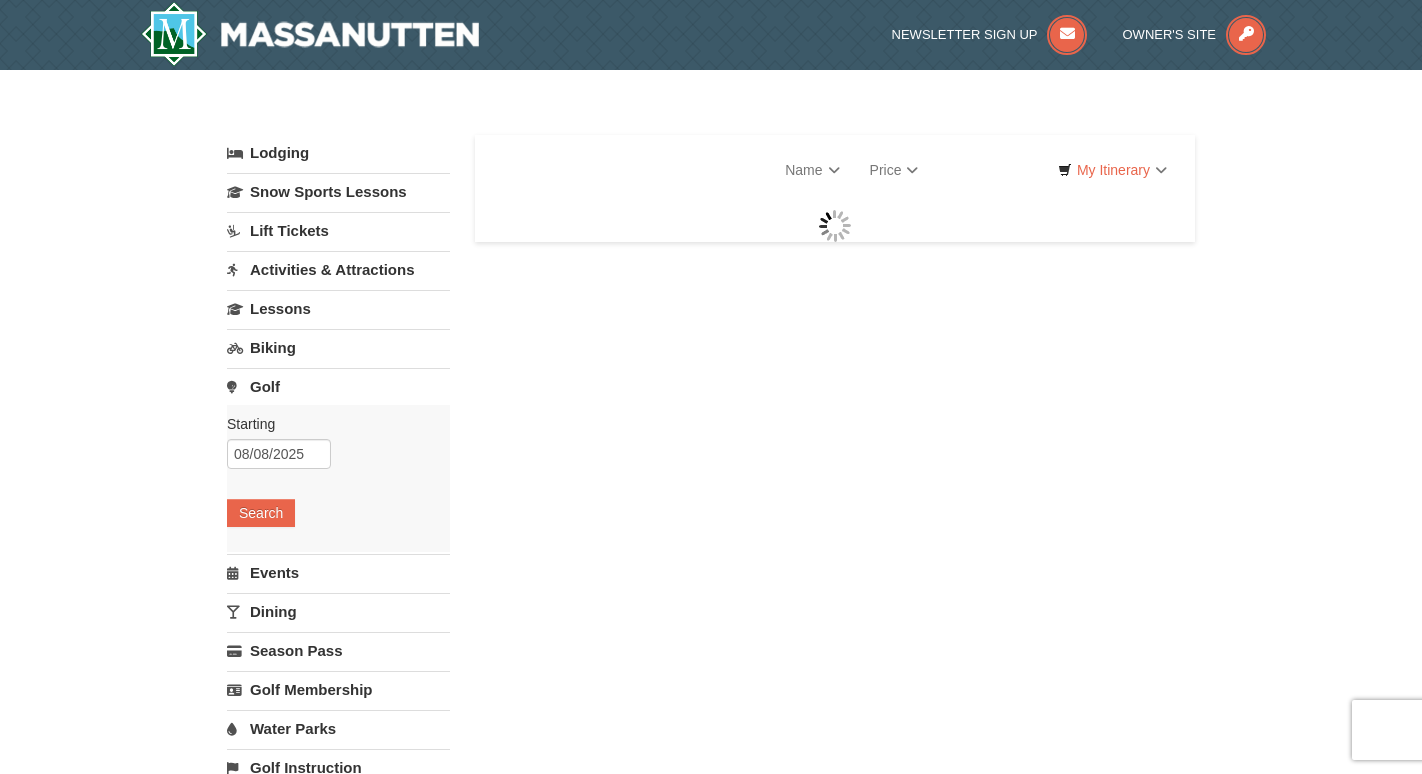 scroll, scrollTop: 0, scrollLeft: 0, axis: both 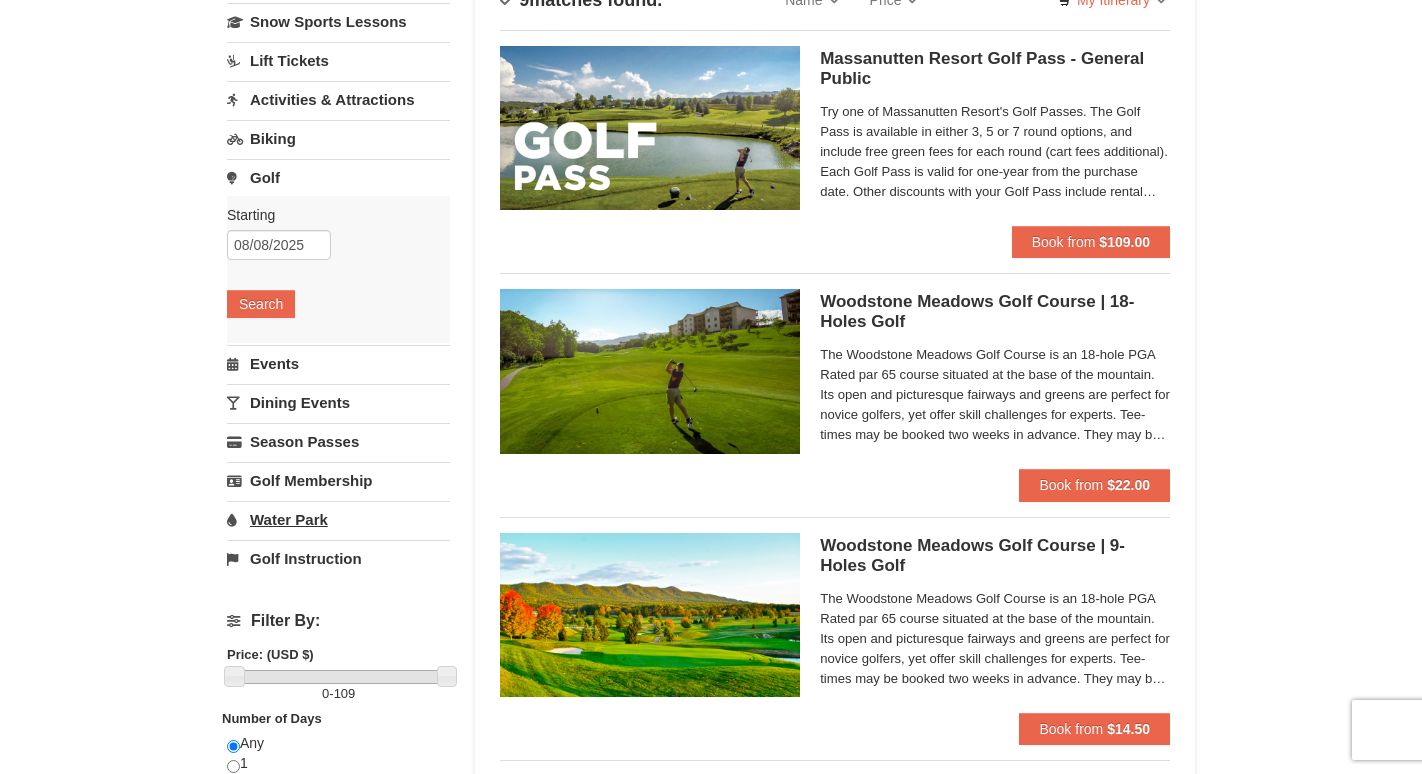 click on "Water Park" at bounding box center [338, 519] 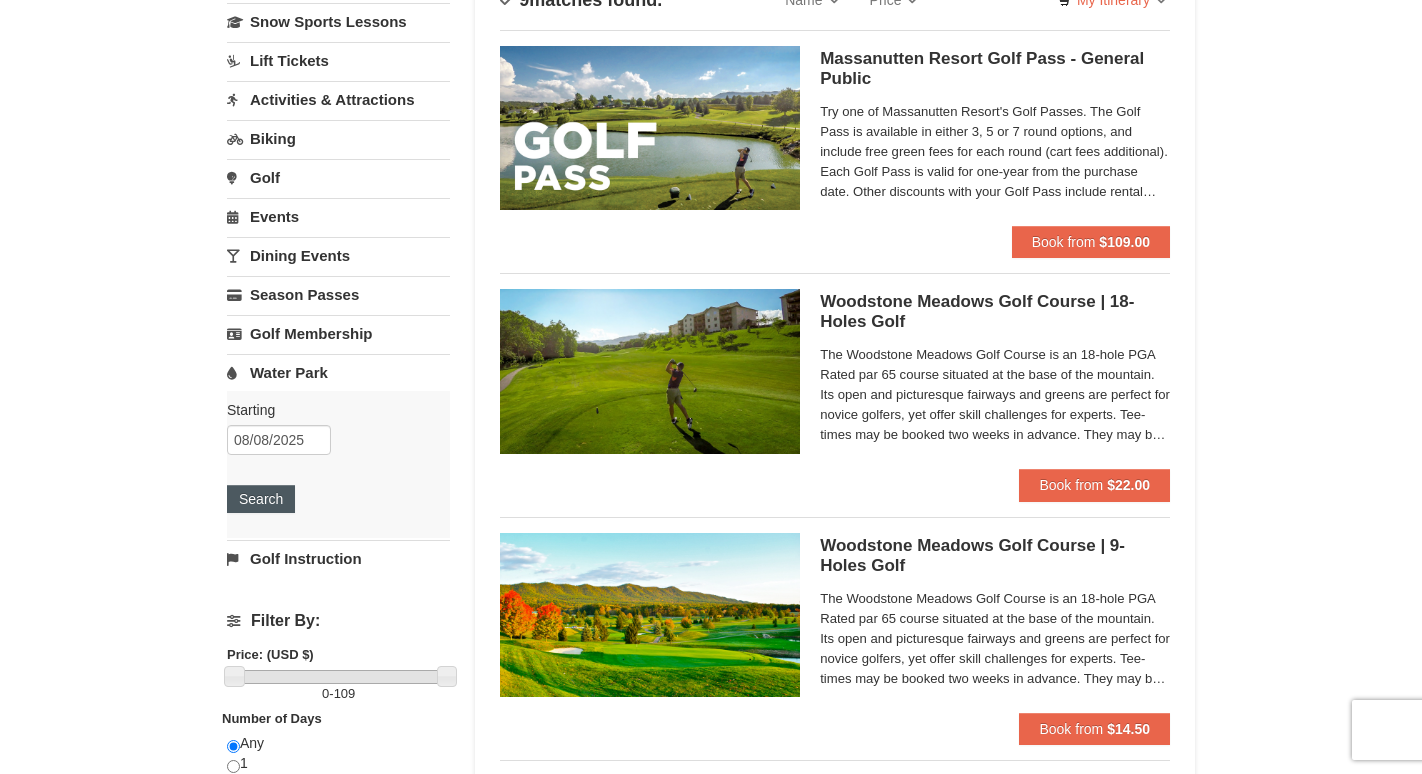 click on "Search" at bounding box center (261, 499) 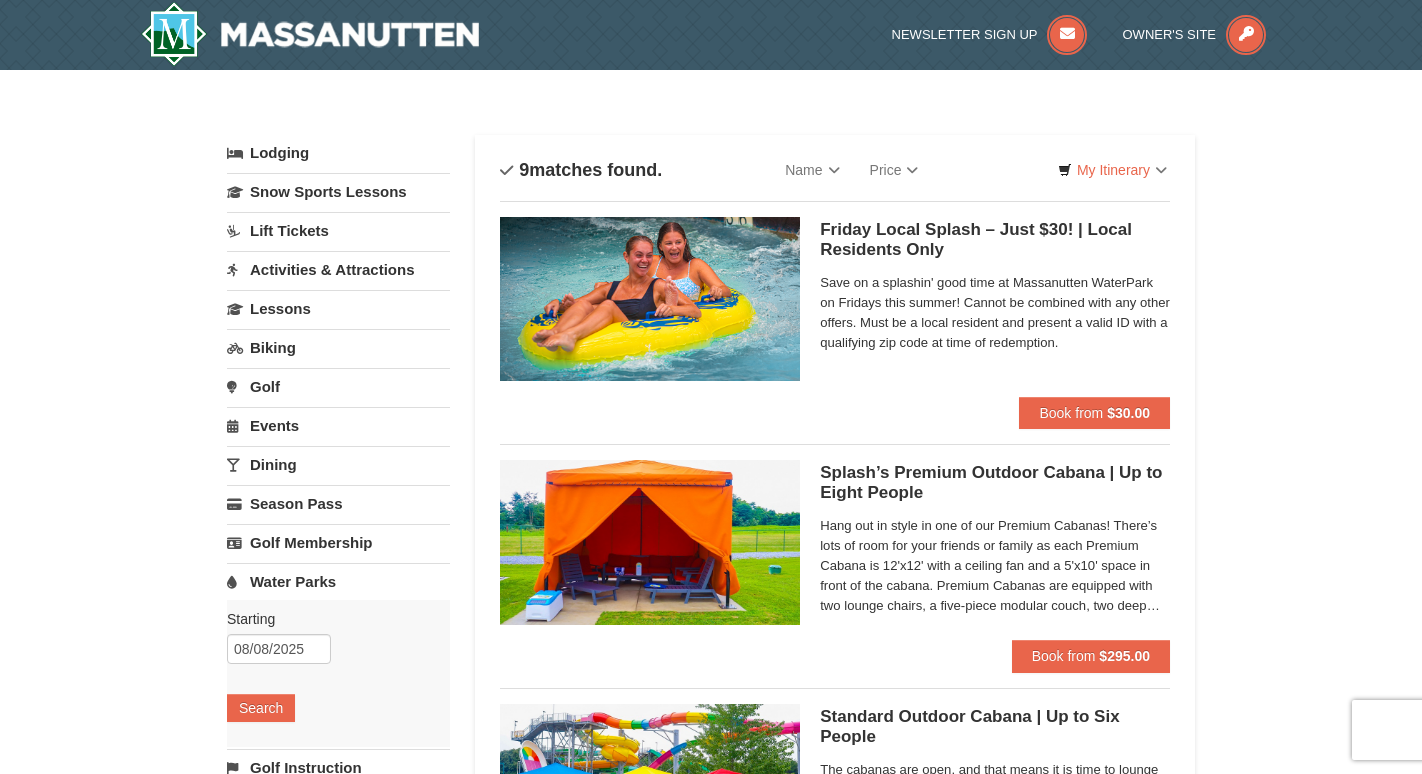 scroll, scrollTop: 0, scrollLeft: 0, axis: both 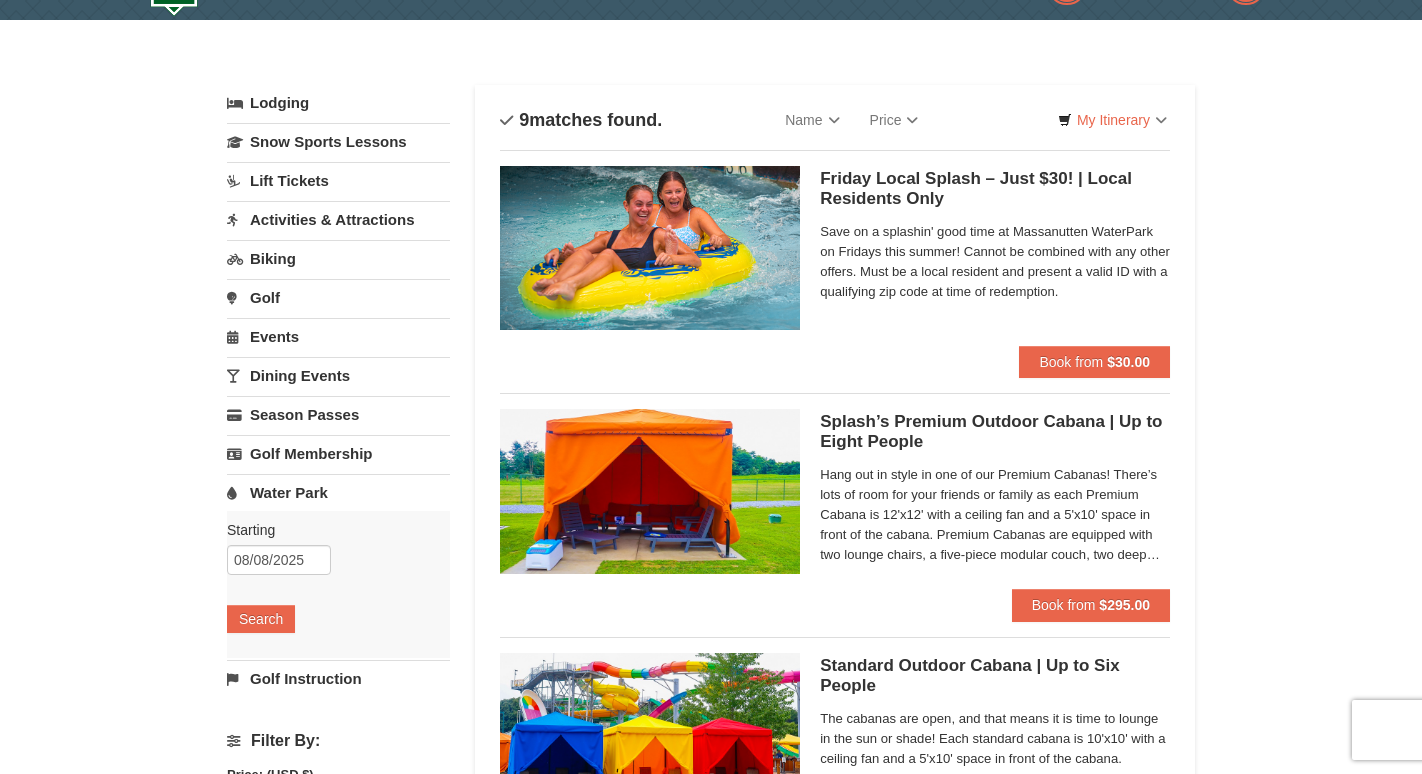 click on "Friday Local Splash – Just $30! | Local Residents Only  Massanutten Indoor/Outdoor WaterPark" at bounding box center (995, 189) 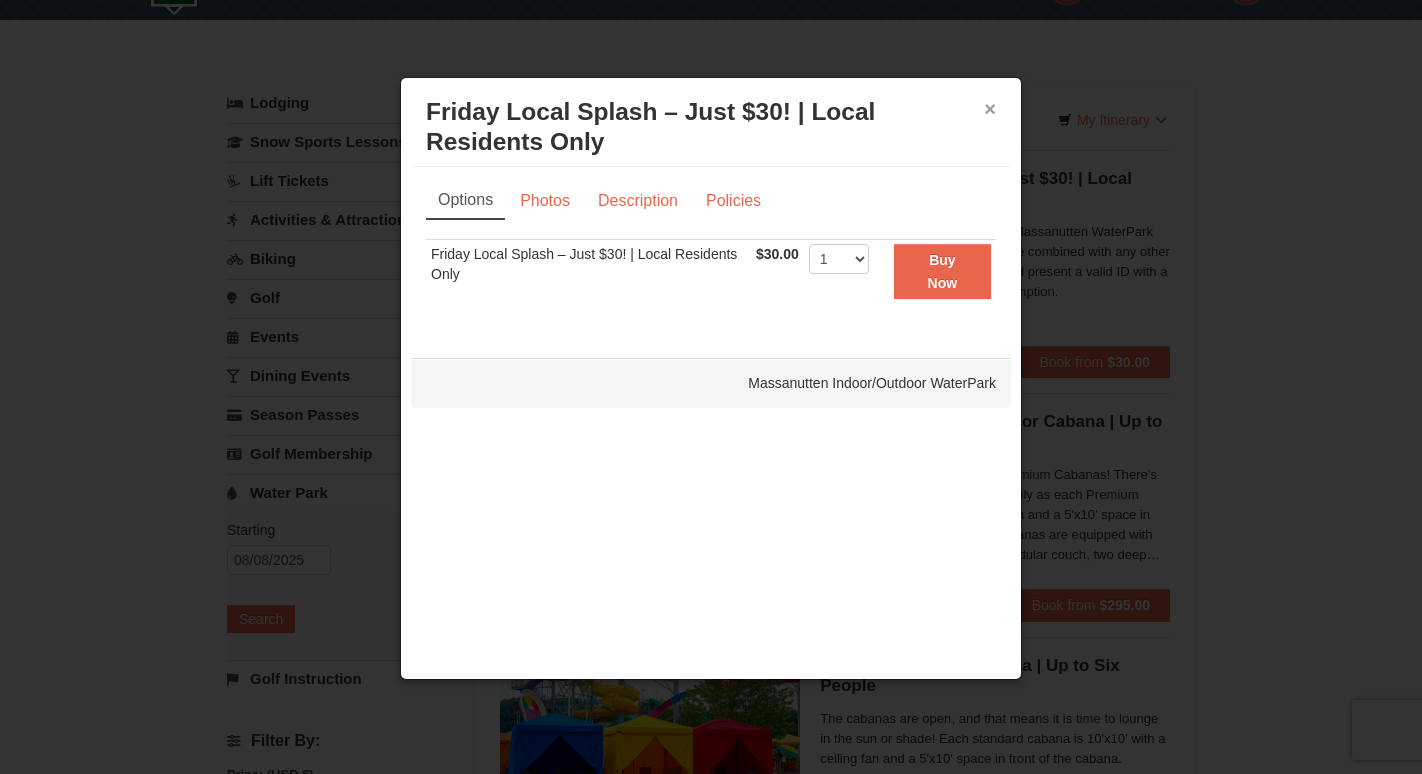 click on "×" at bounding box center [990, 109] 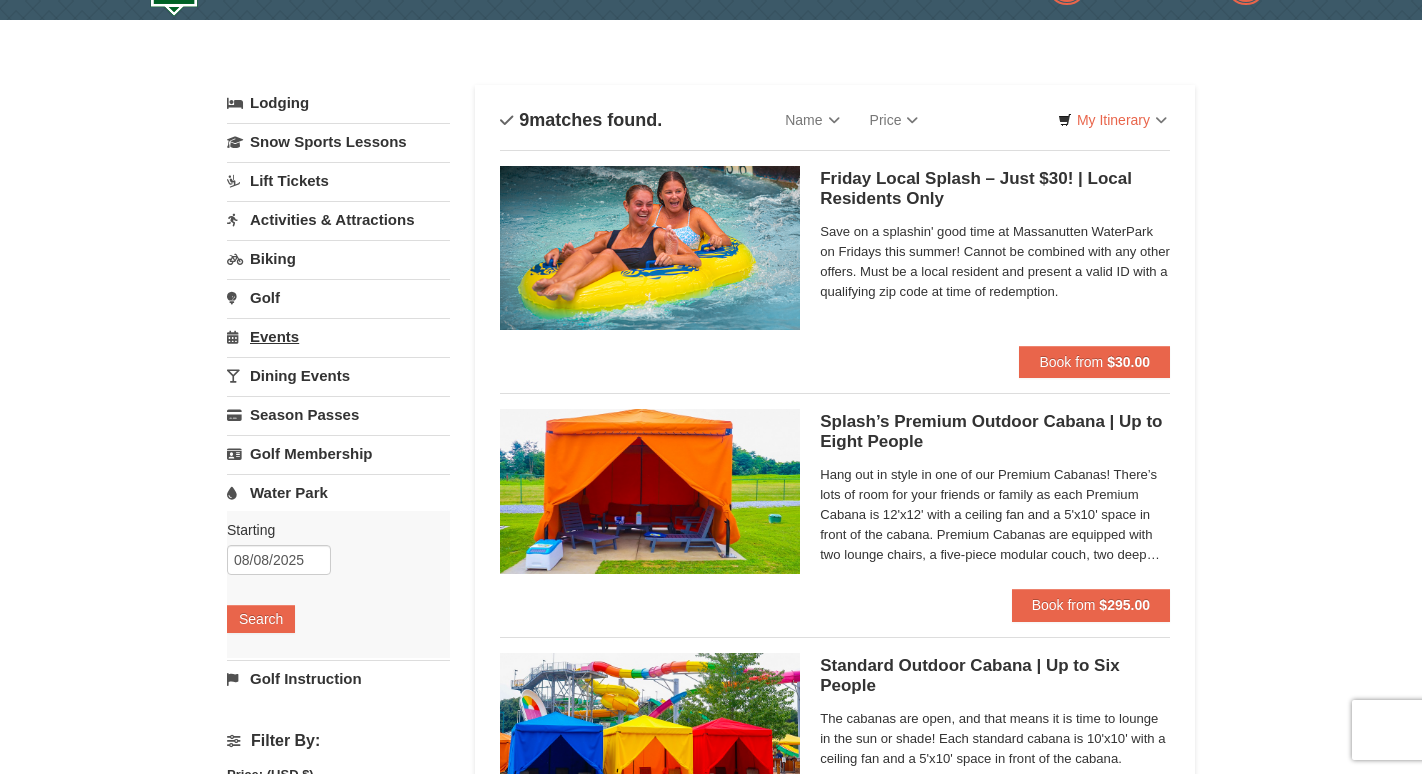 click on "Events" at bounding box center [338, 336] 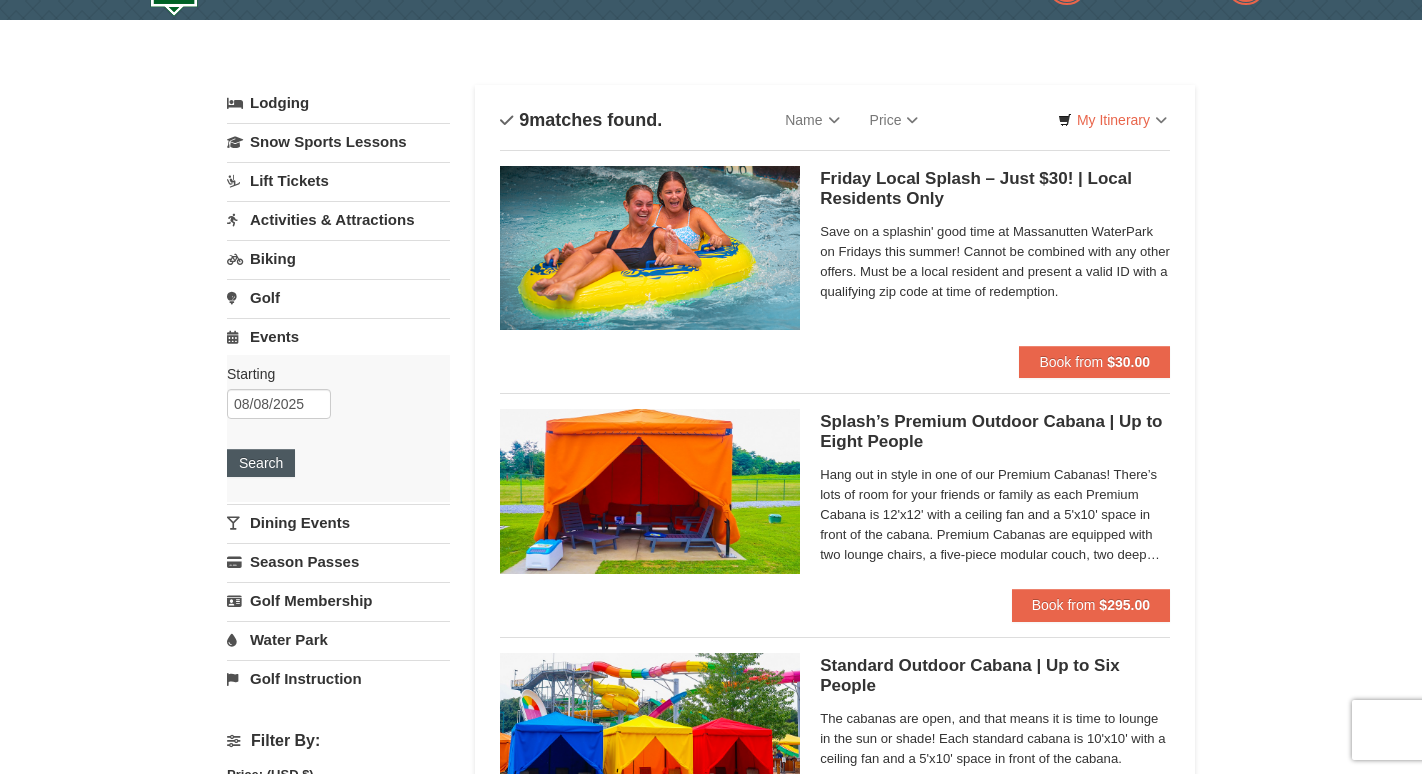 click on "Search" at bounding box center [261, 463] 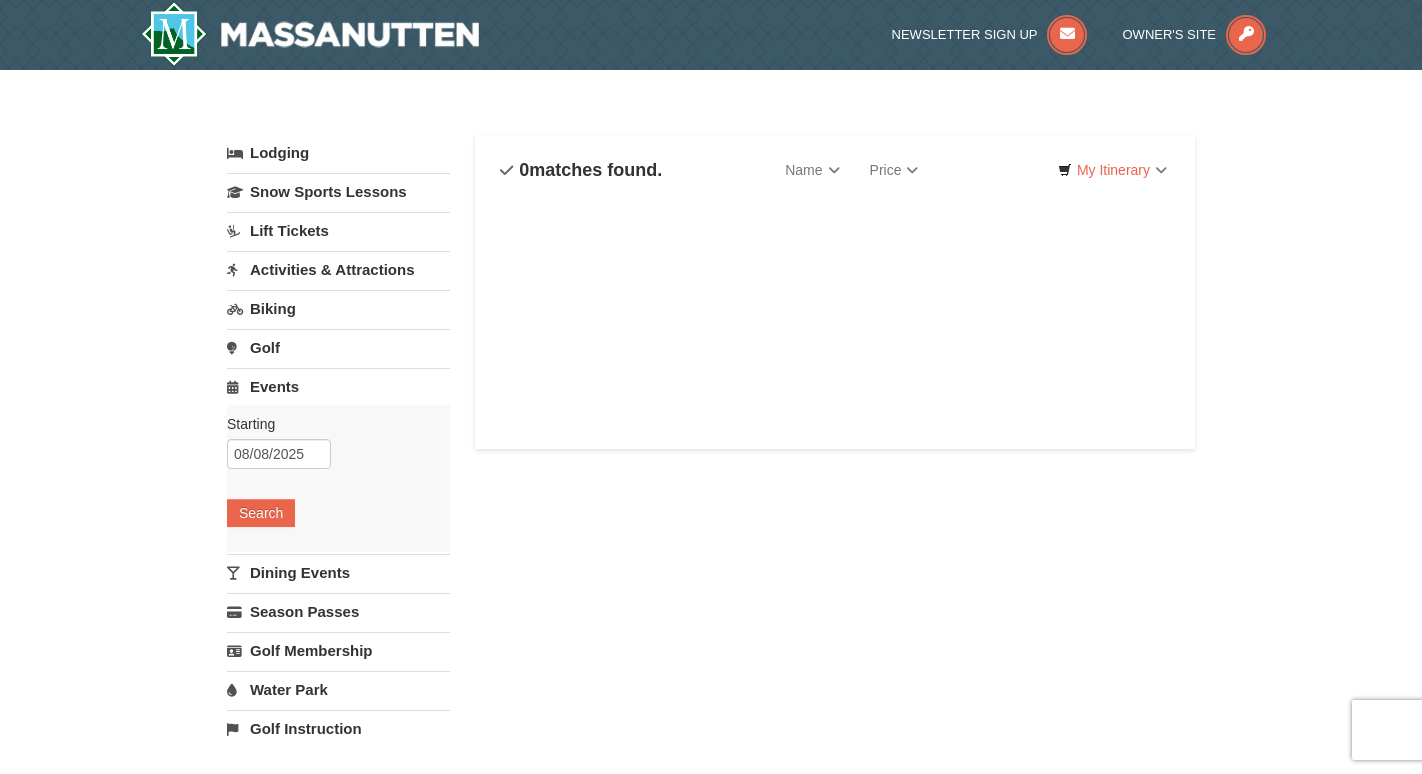 scroll, scrollTop: 0, scrollLeft: 0, axis: both 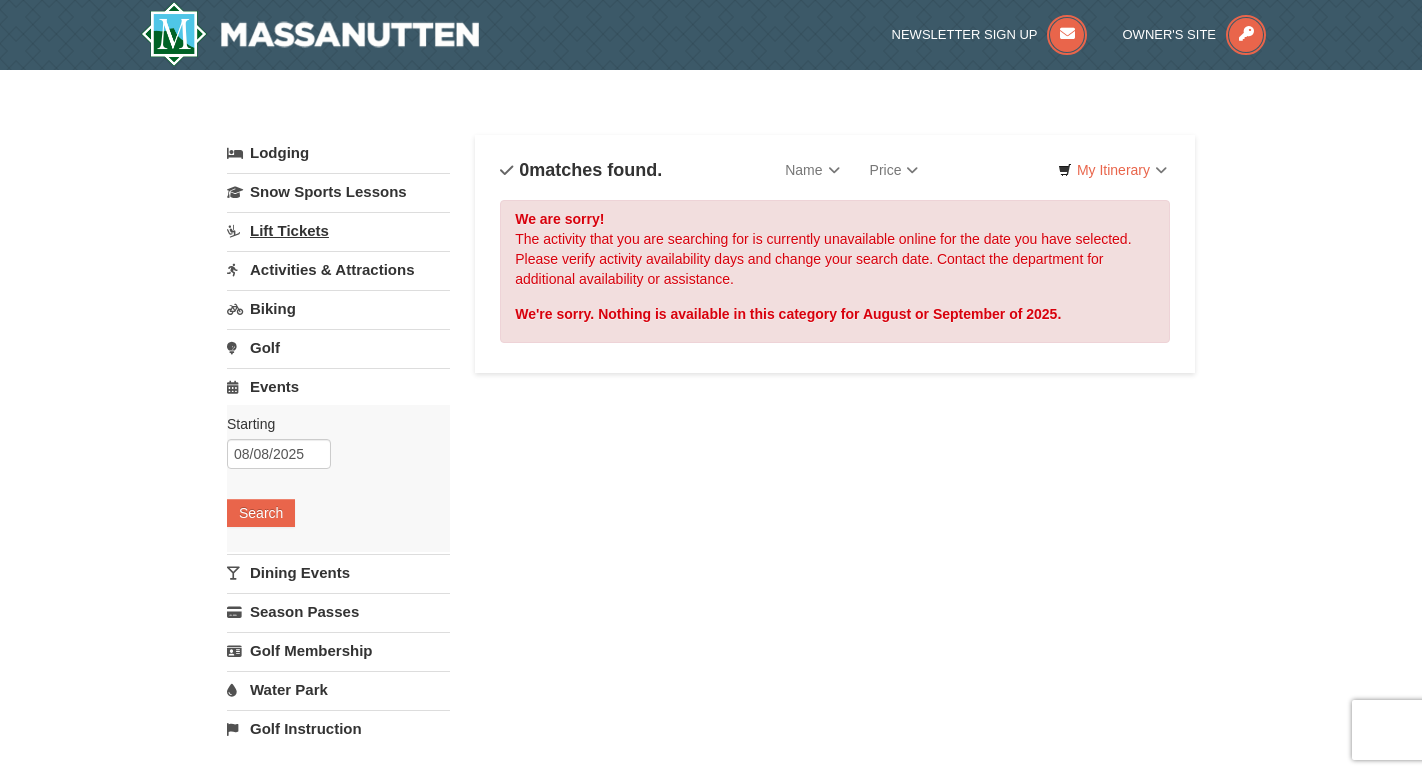 click on "Lift Tickets" at bounding box center [338, 230] 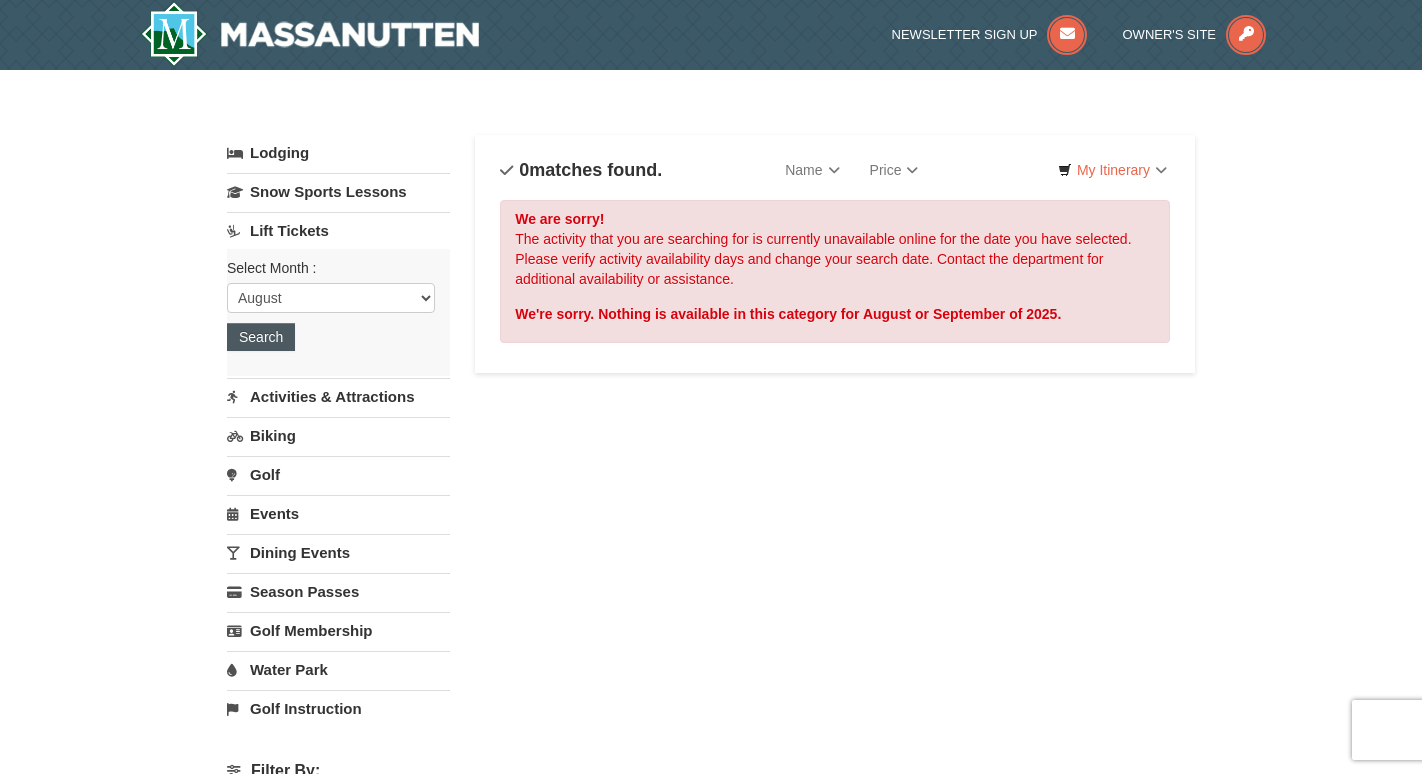 click on "Search" at bounding box center (261, 337) 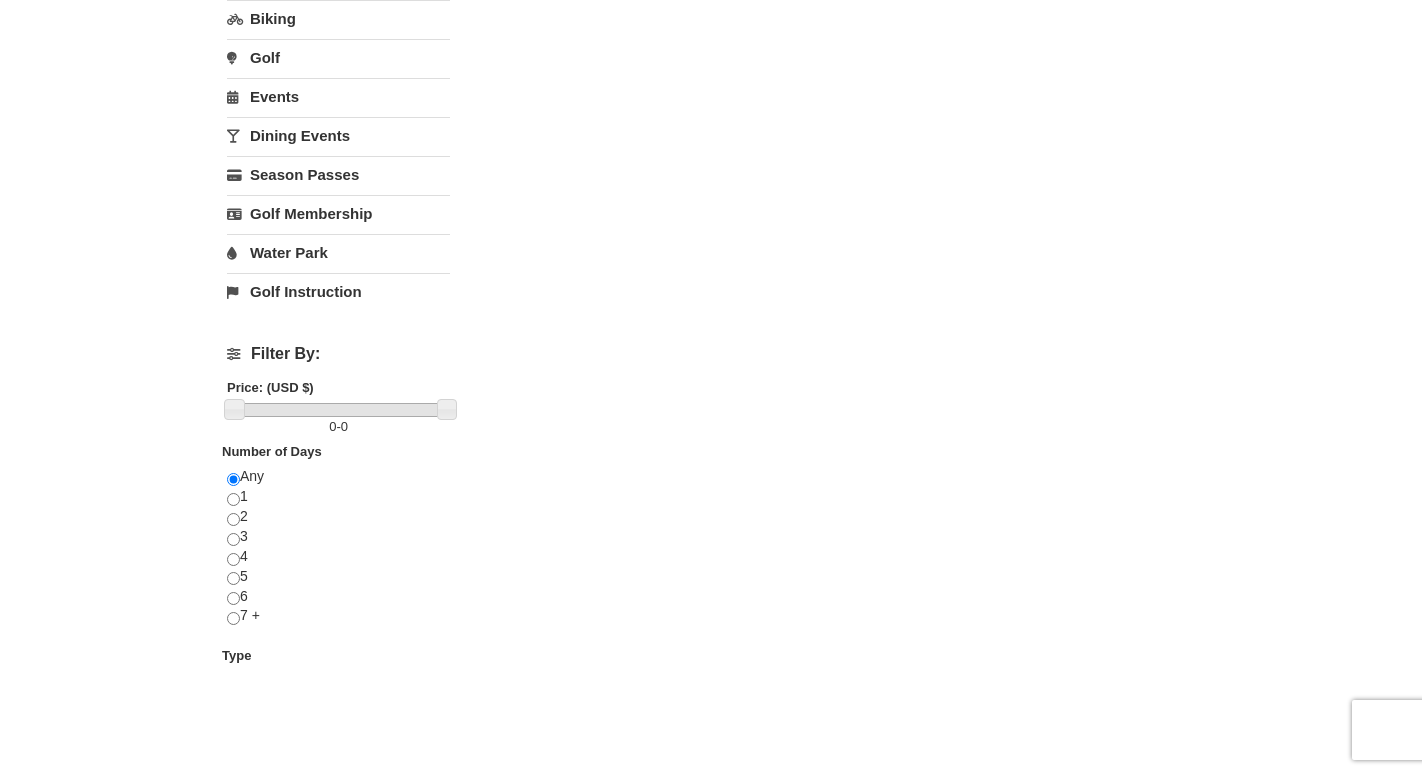 scroll, scrollTop: 426, scrollLeft: 0, axis: vertical 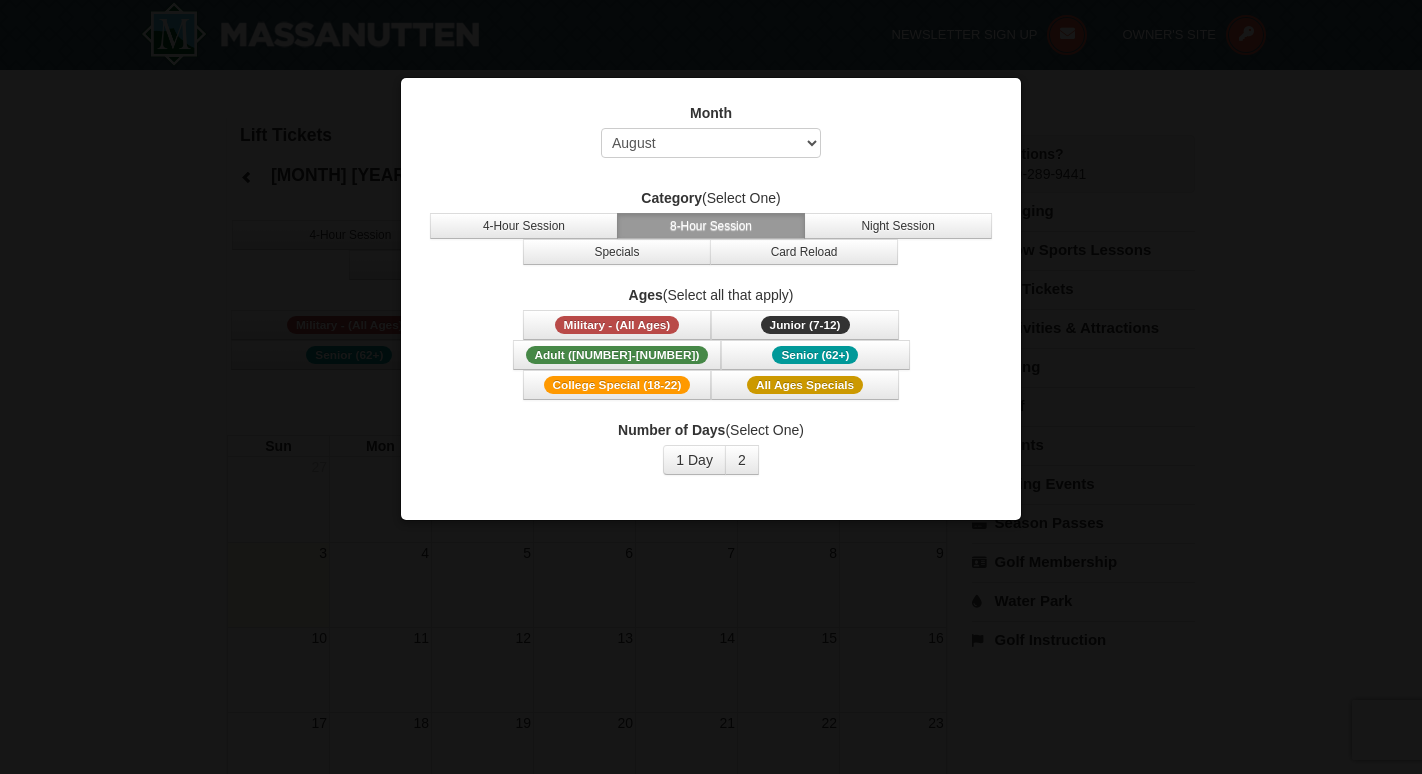 select on "8" 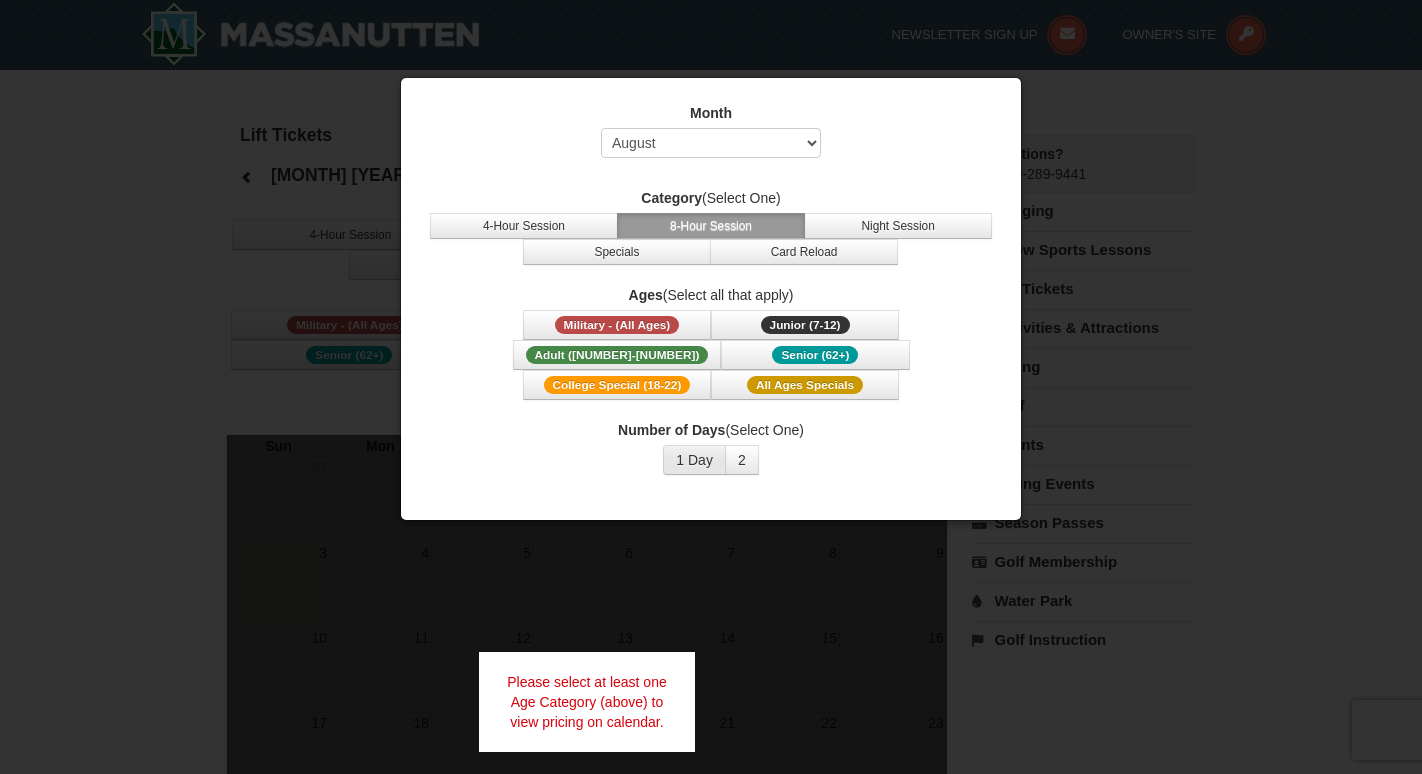 click on "1 Day" at bounding box center (694, 460) 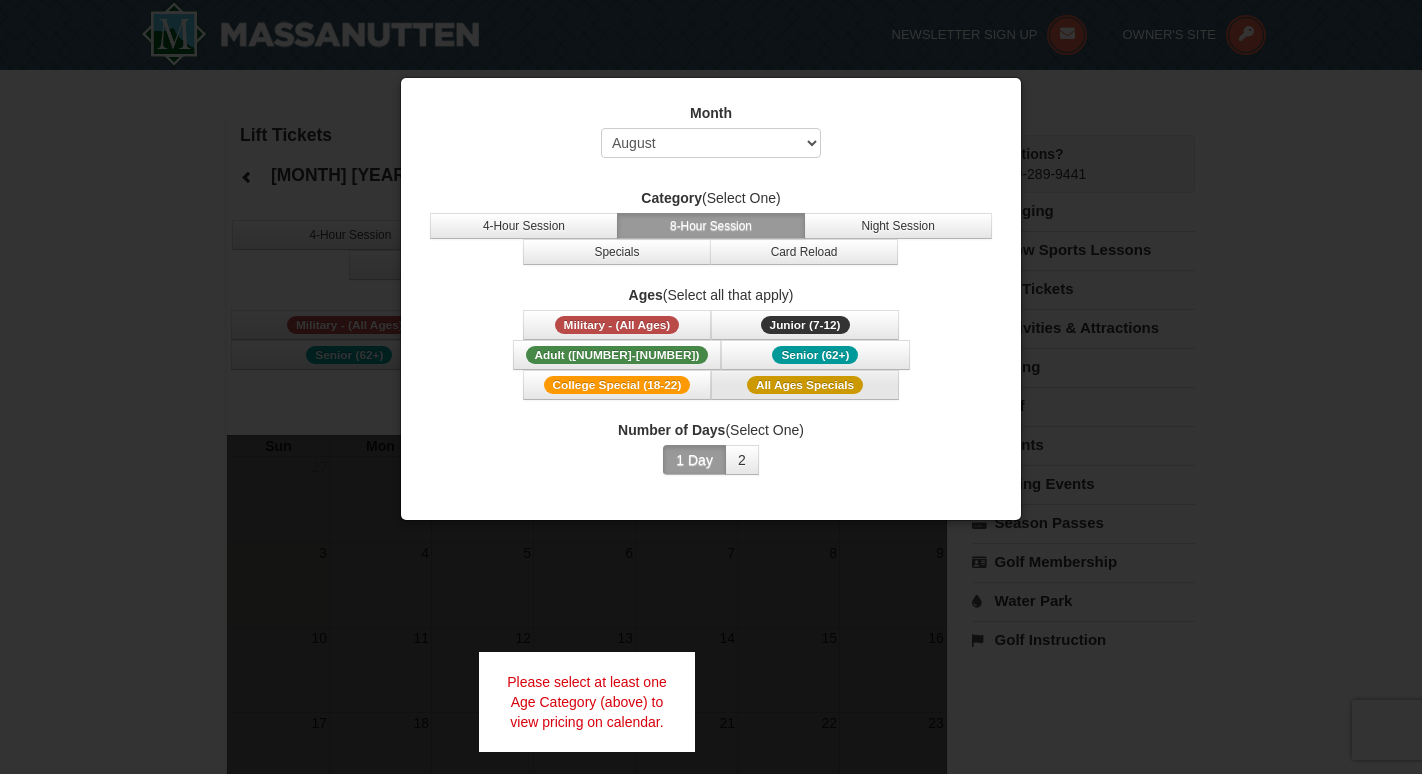 click on "All Ages Specials" at bounding box center [805, 385] 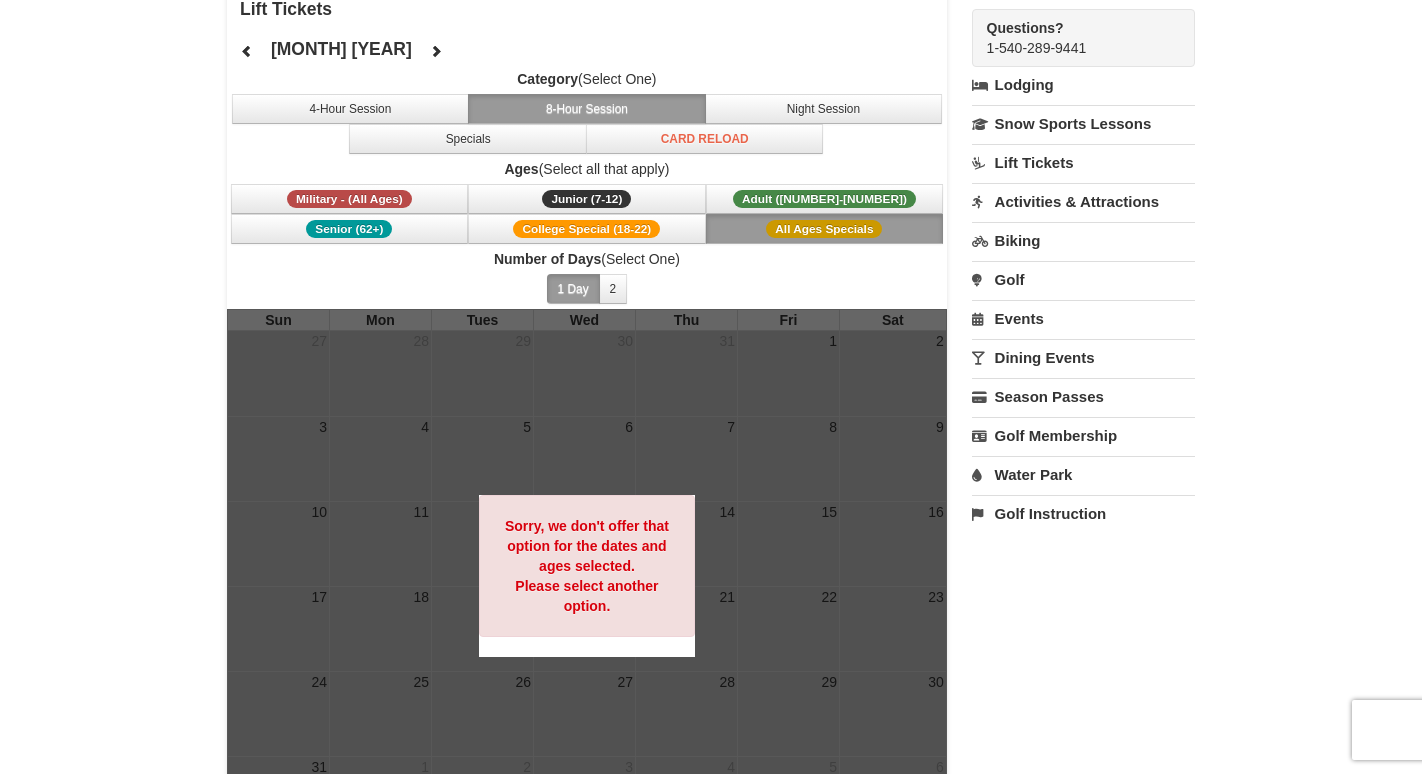 scroll, scrollTop: 131, scrollLeft: 0, axis: vertical 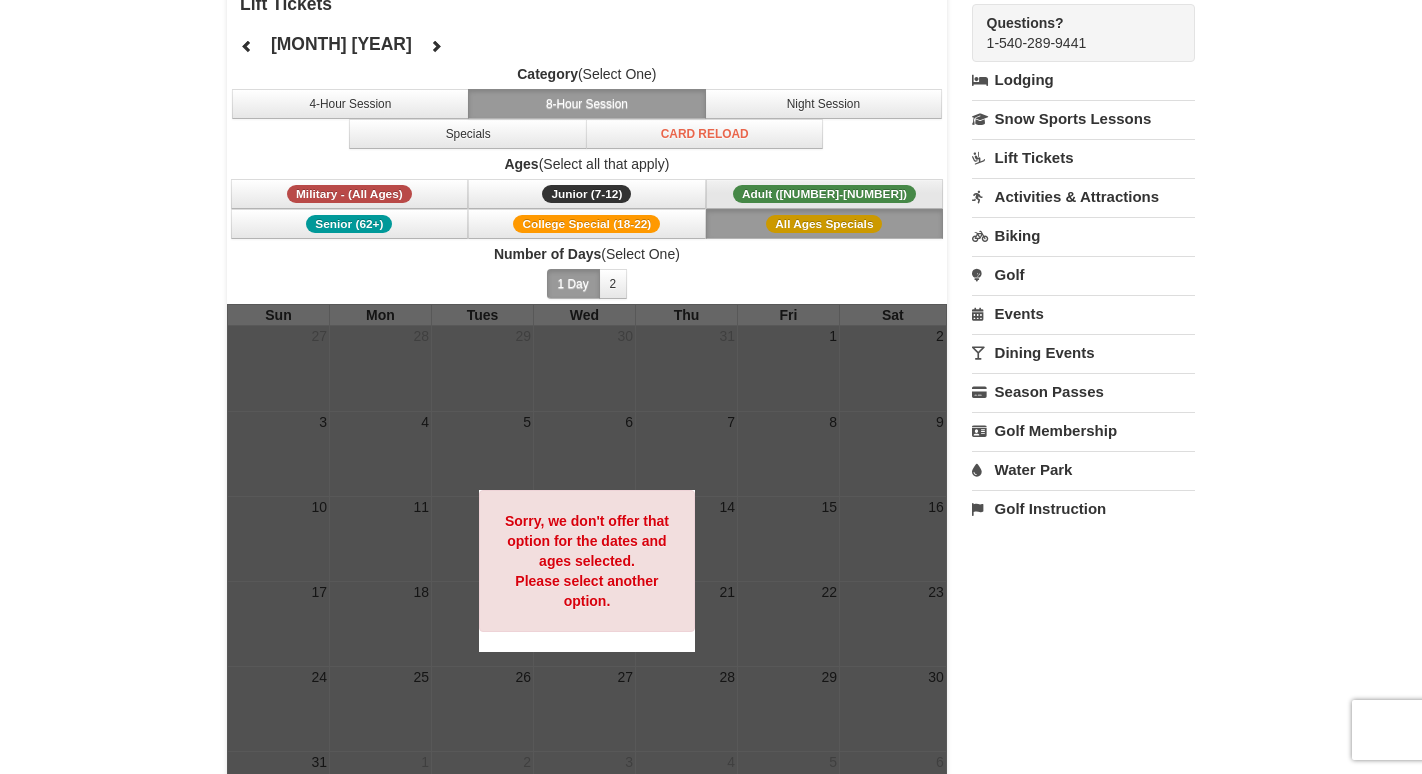 click on "Adult (13-61)
(13 - 61)" at bounding box center (825, 194) 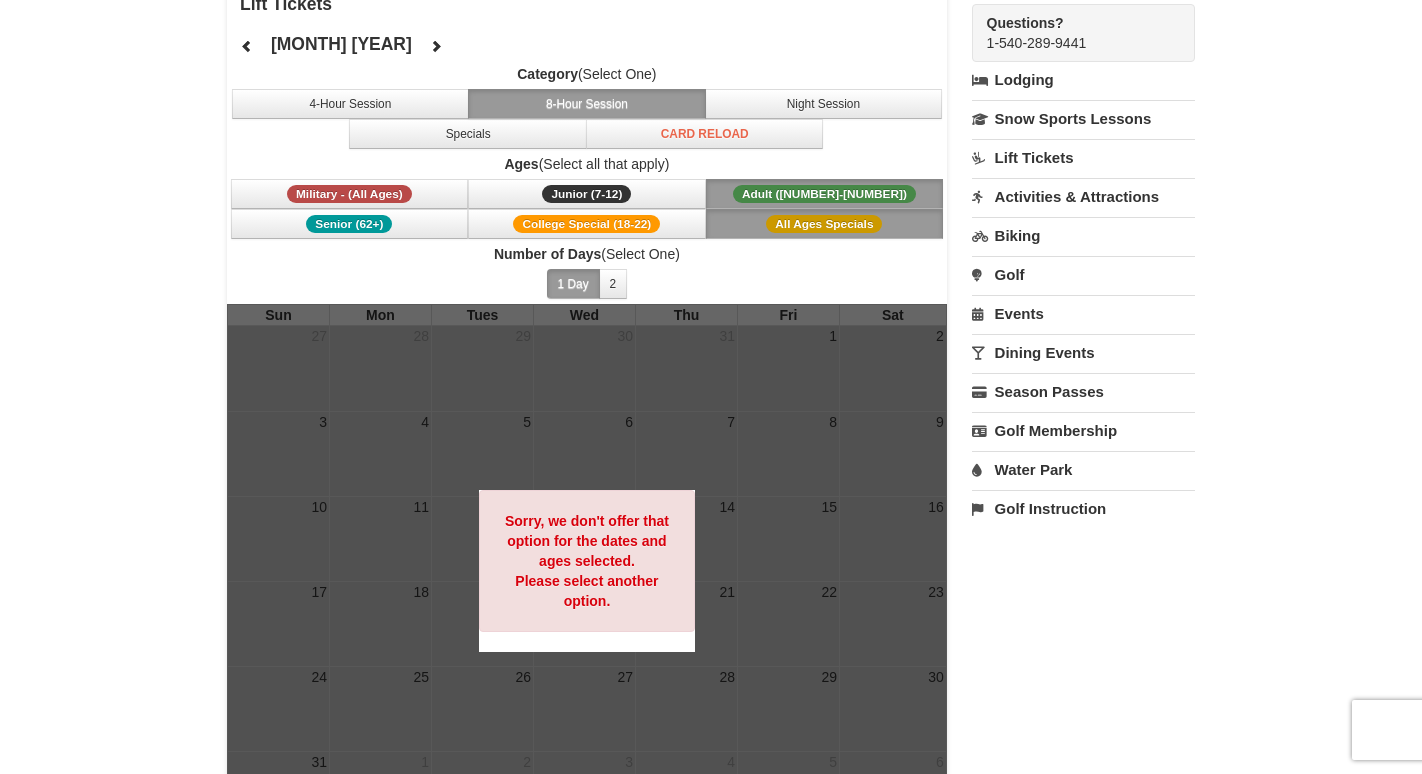 scroll, scrollTop: 145, scrollLeft: 0, axis: vertical 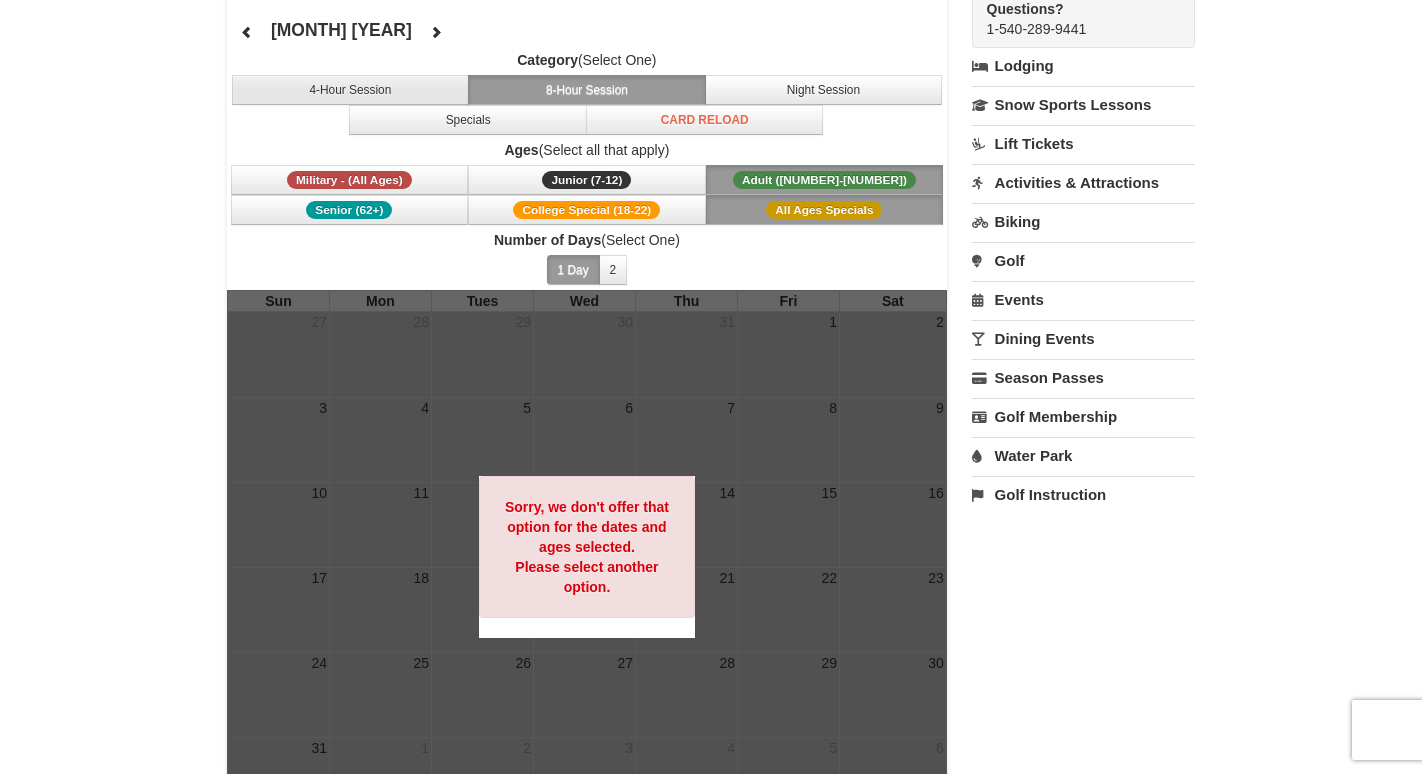 click on "4-Hour Session" at bounding box center [351, 90] 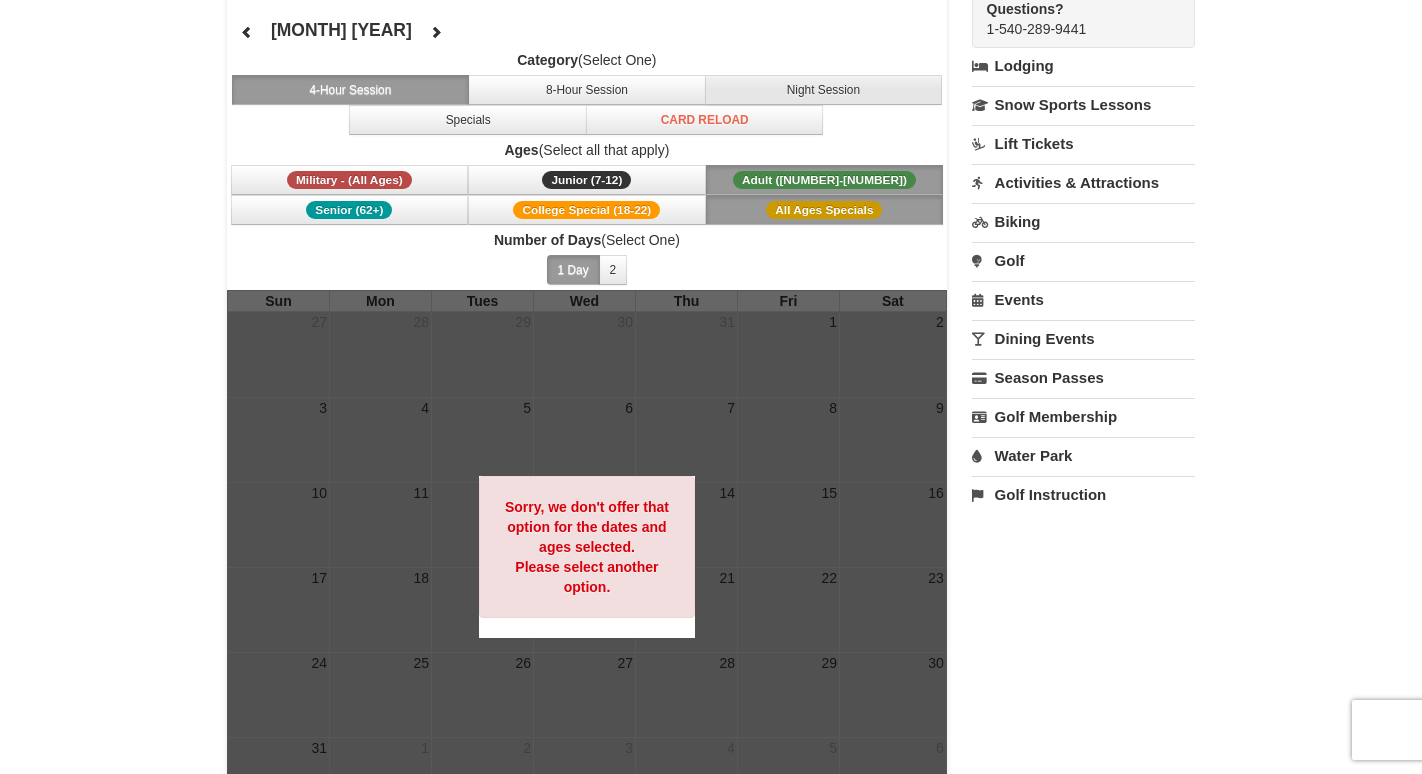 click on "Night Session" at bounding box center [824, 90] 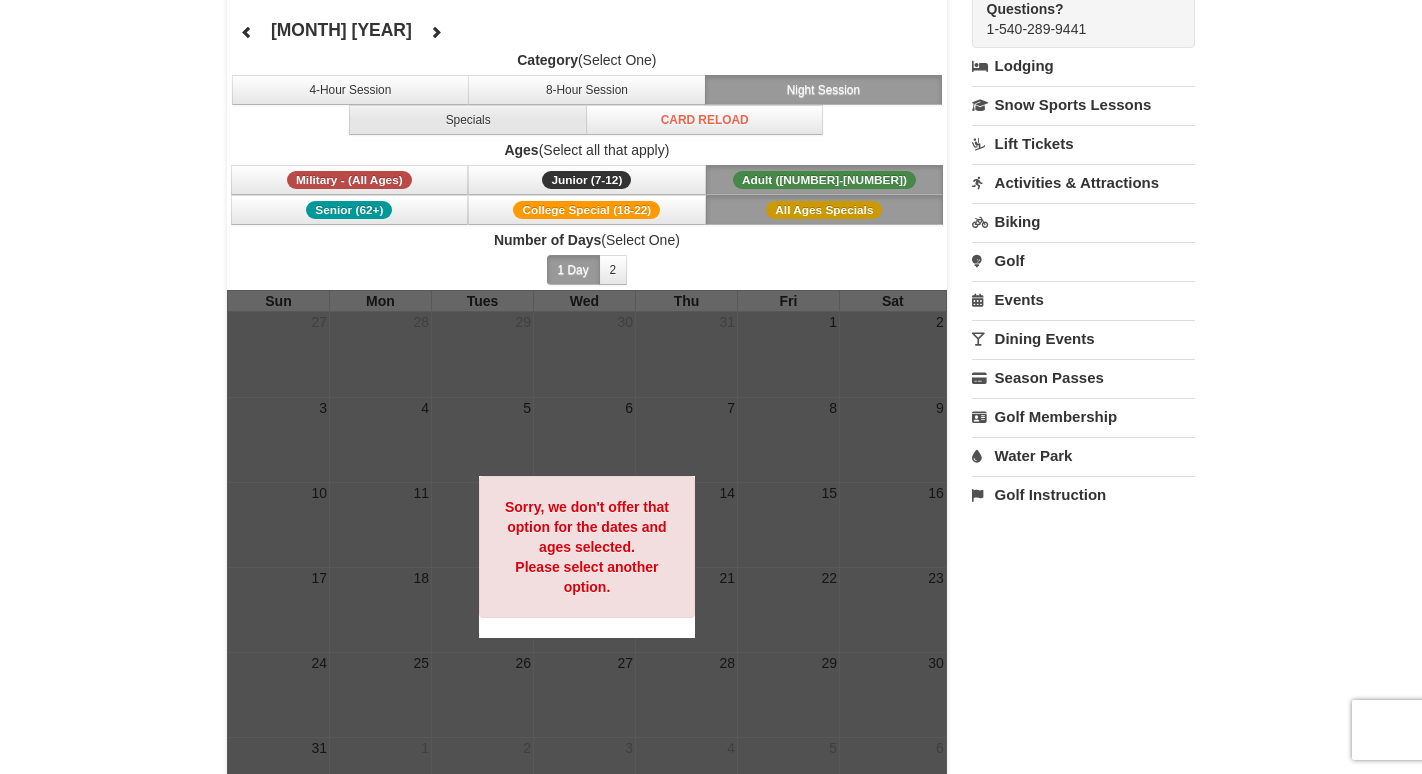 click on "Specials" at bounding box center (468, 120) 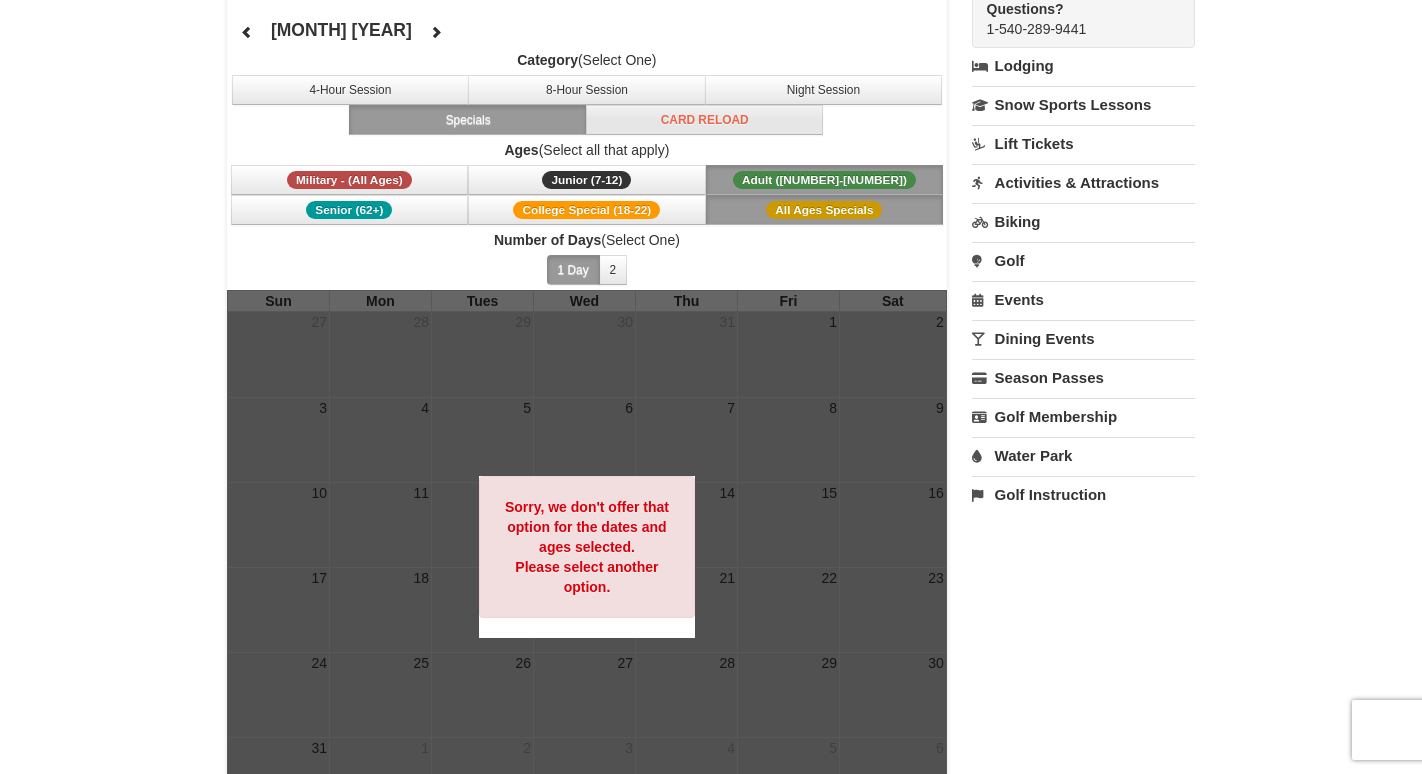 click on "Card Reload" at bounding box center (705, 120) 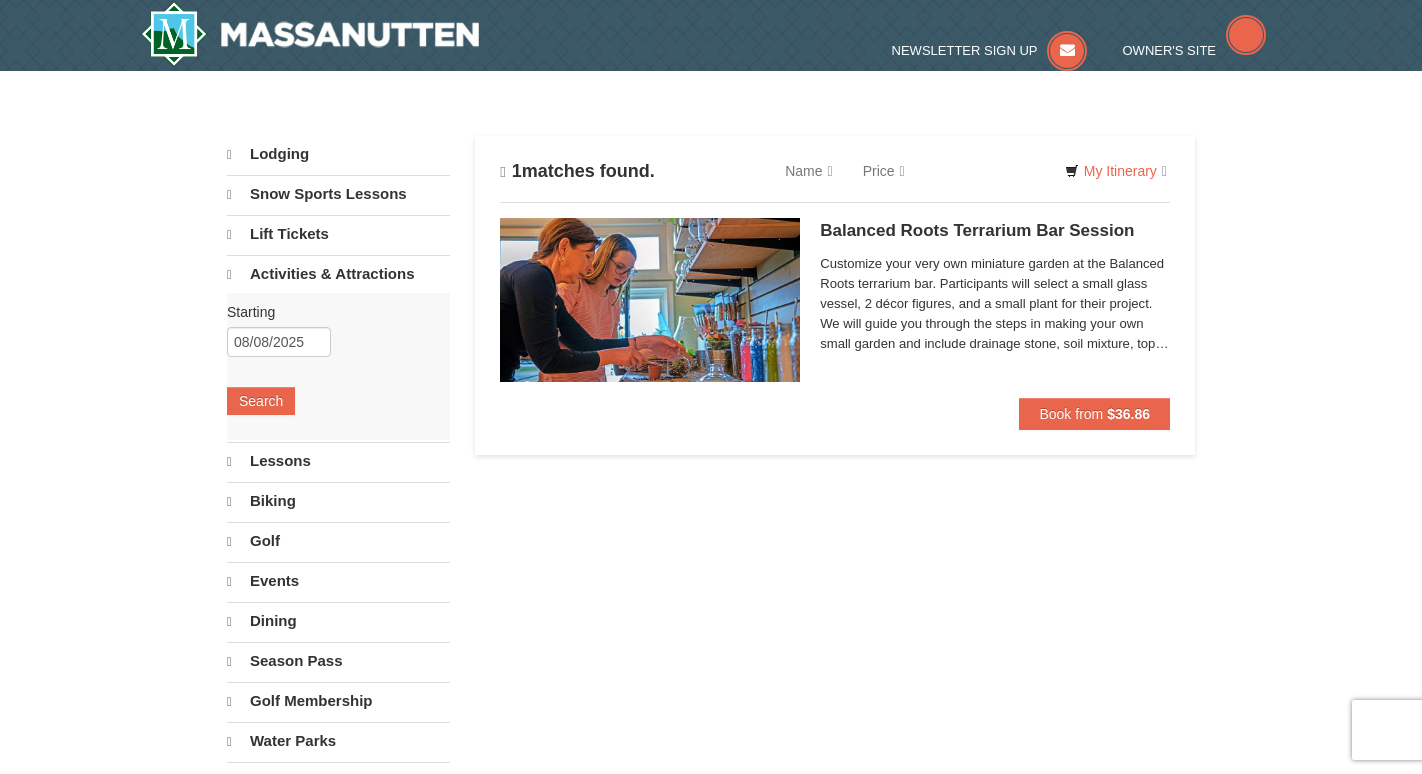 scroll, scrollTop: 0, scrollLeft: 0, axis: both 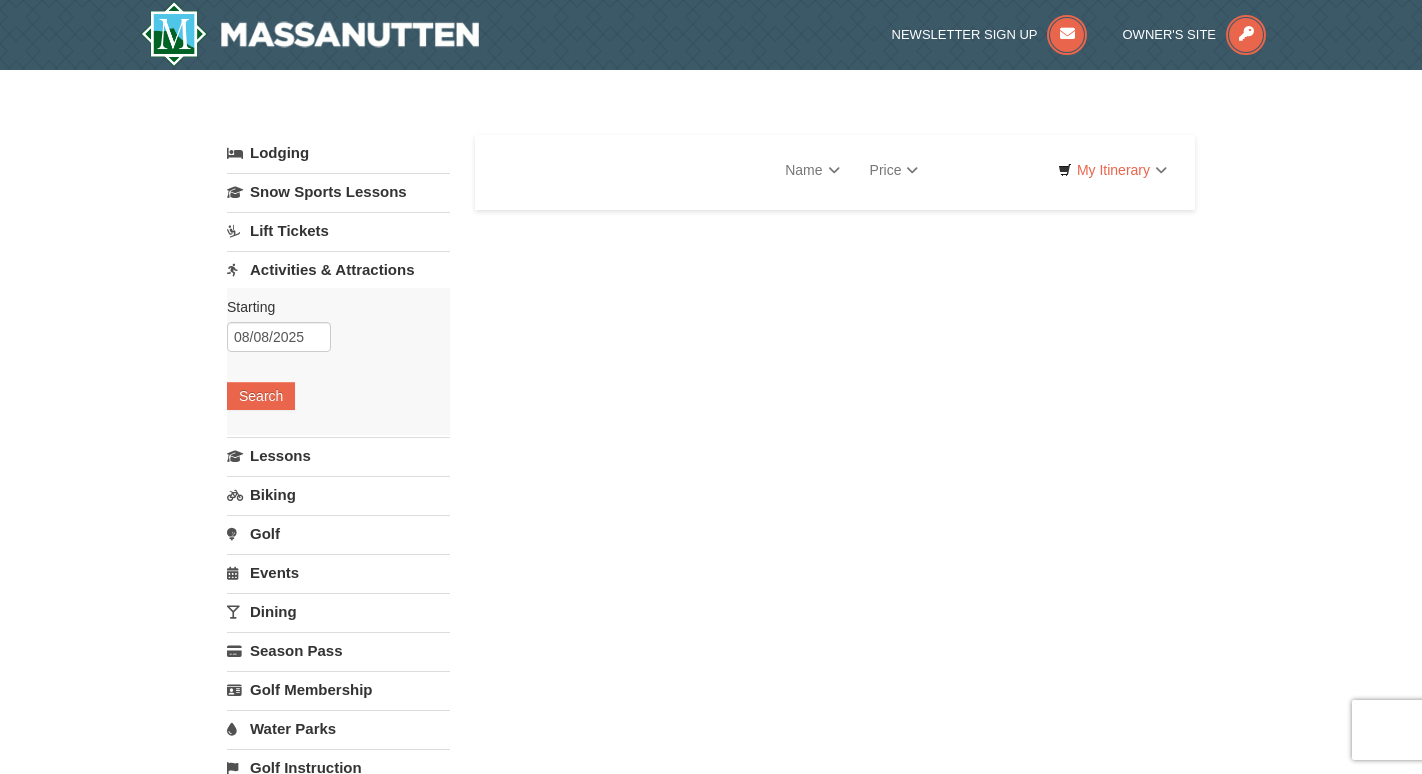 select on "8" 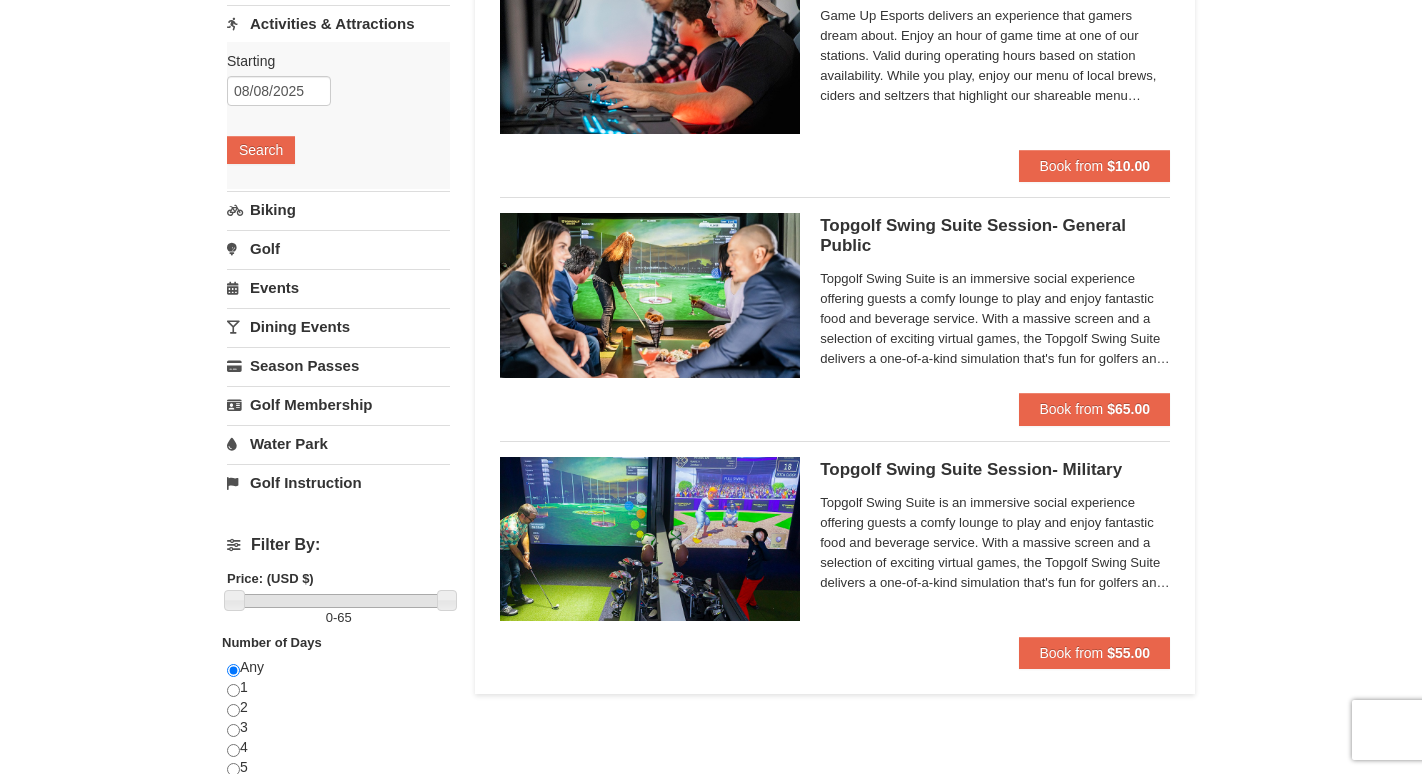 scroll, scrollTop: 252, scrollLeft: 0, axis: vertical 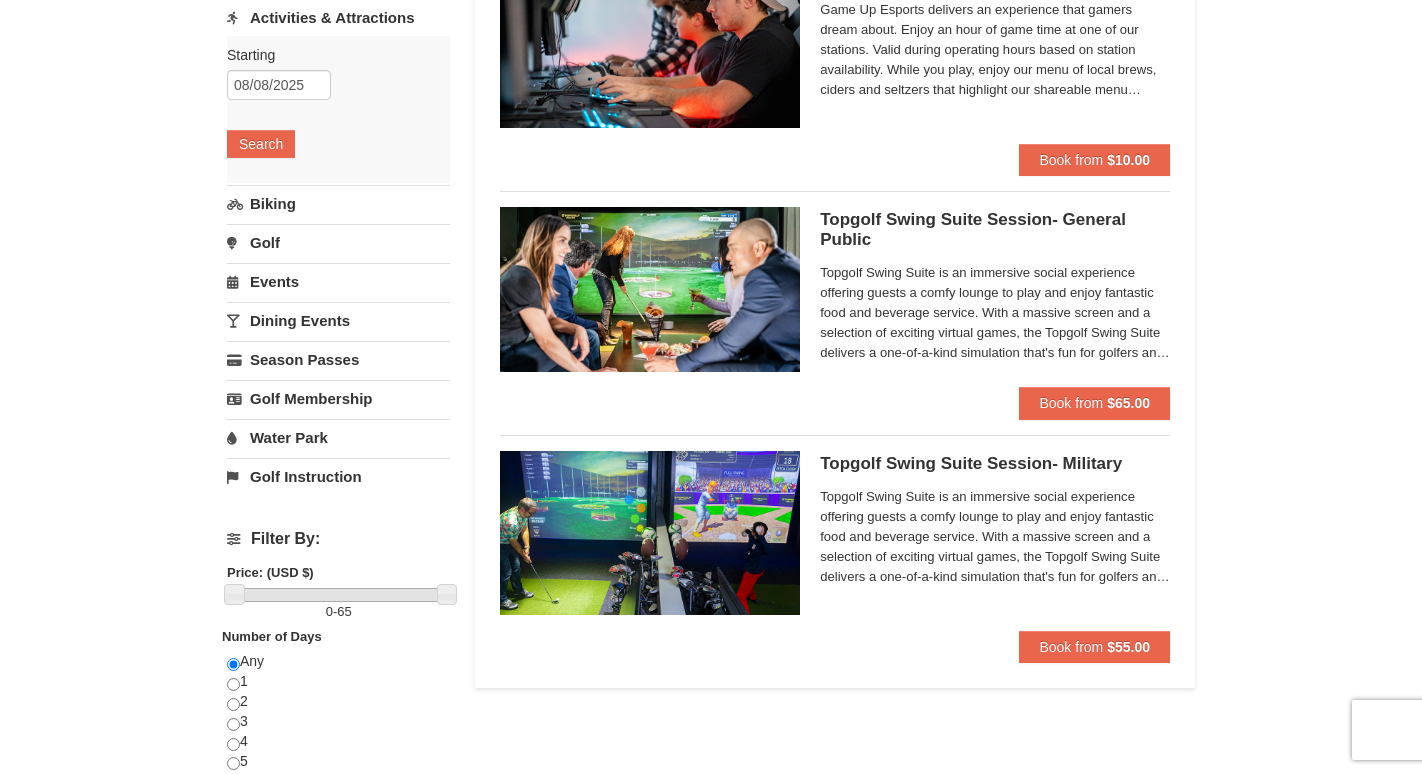 click on "Topgolf Swing Suite Session- Military  Perfect Break" at bounding box center [995, 464] 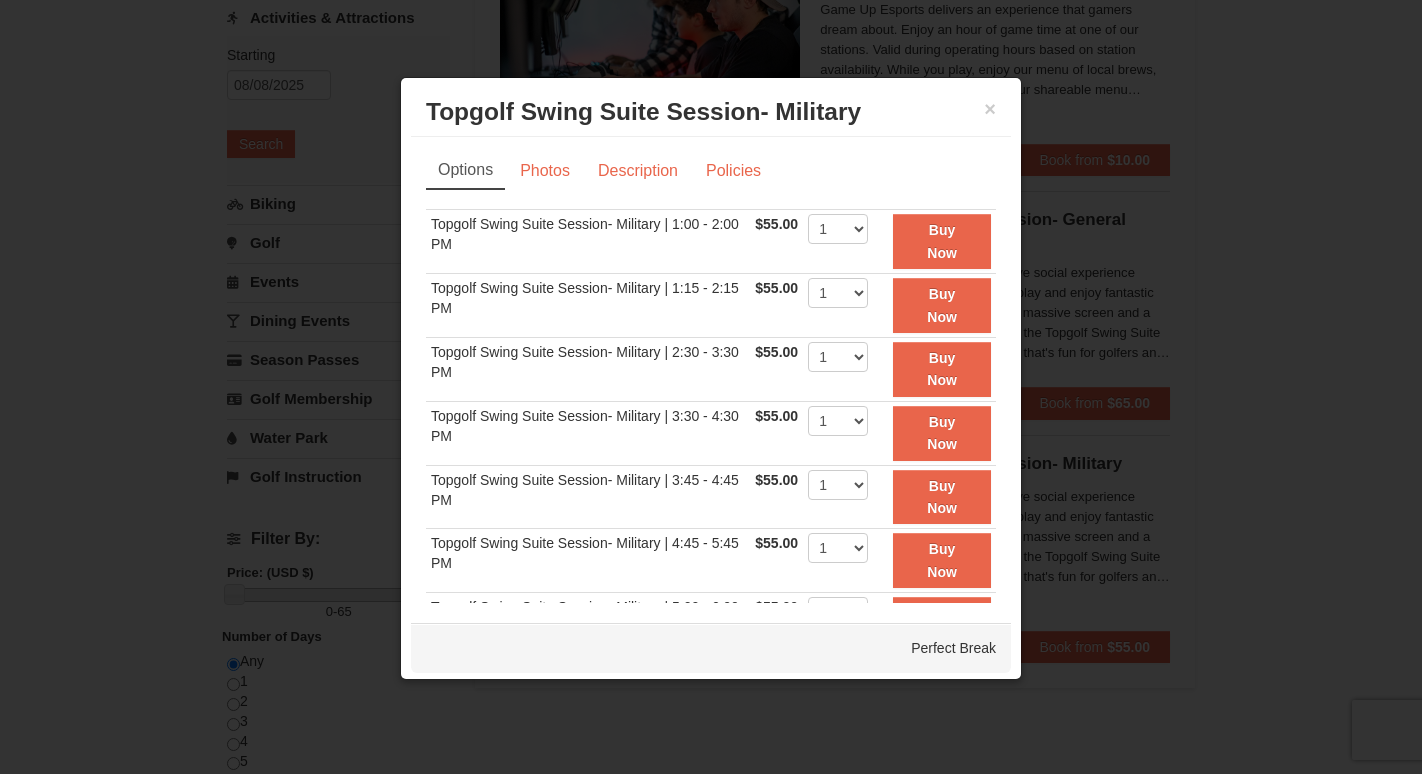 scroll, scrollTop: 0, scrollLeft: 0, axis: both 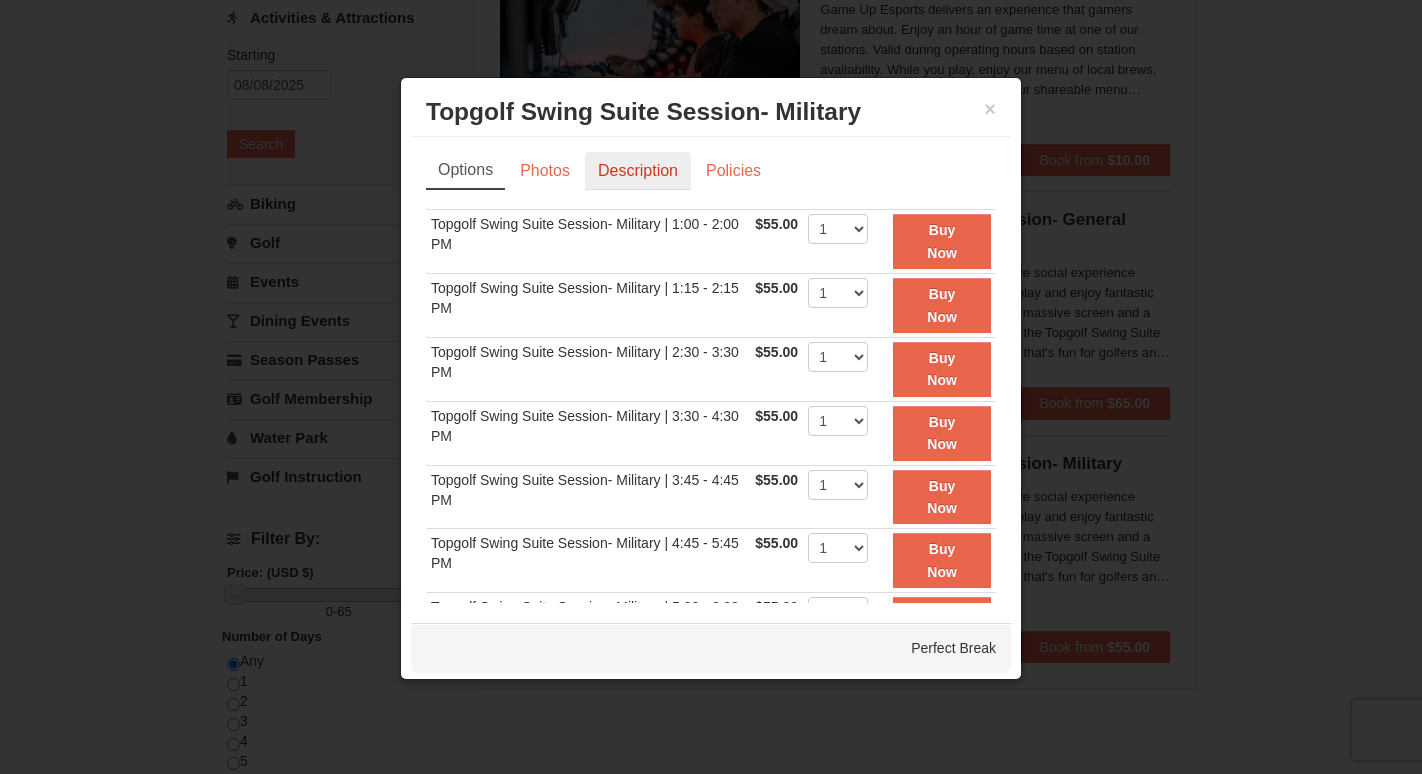 click on "Description" at bounding box center [638, 171] 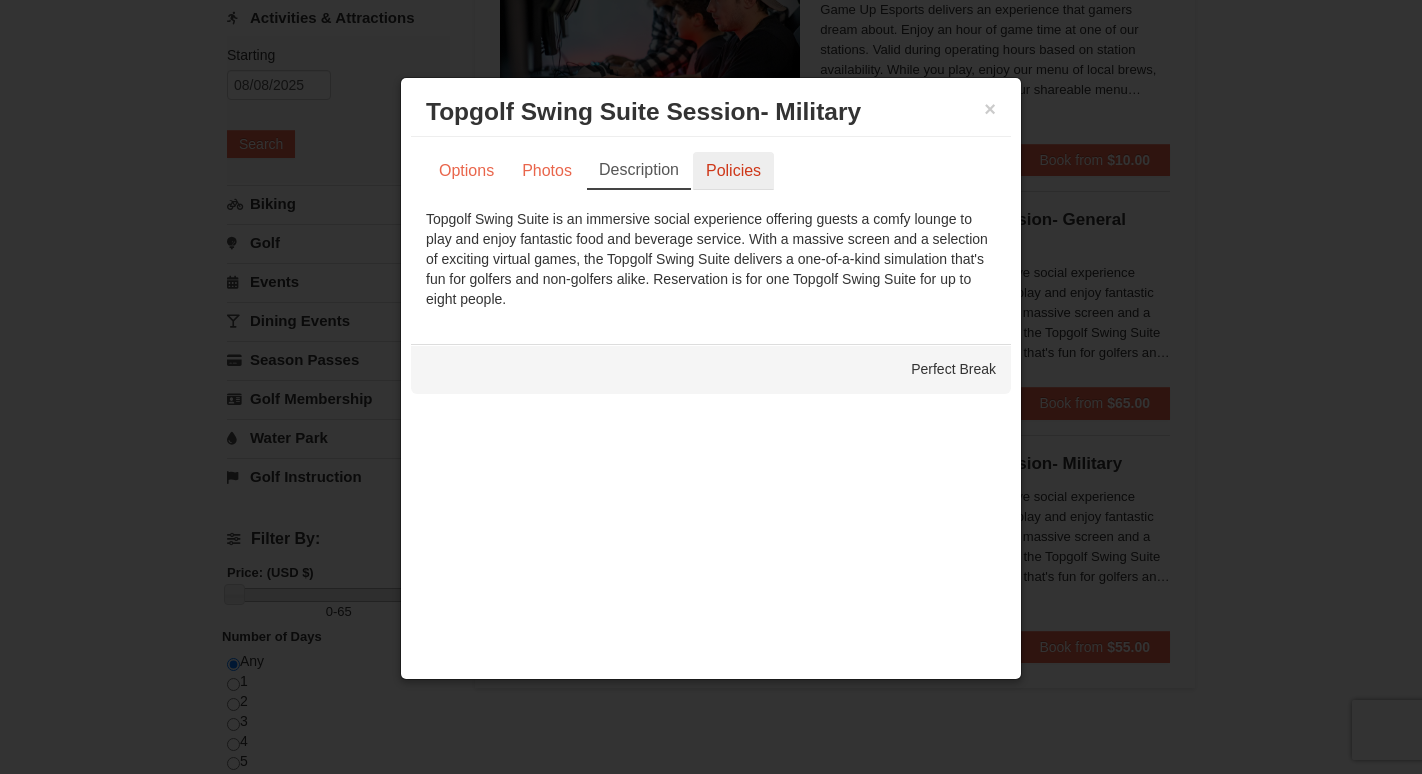 click on "Policies" at bounding box center (733, 171) 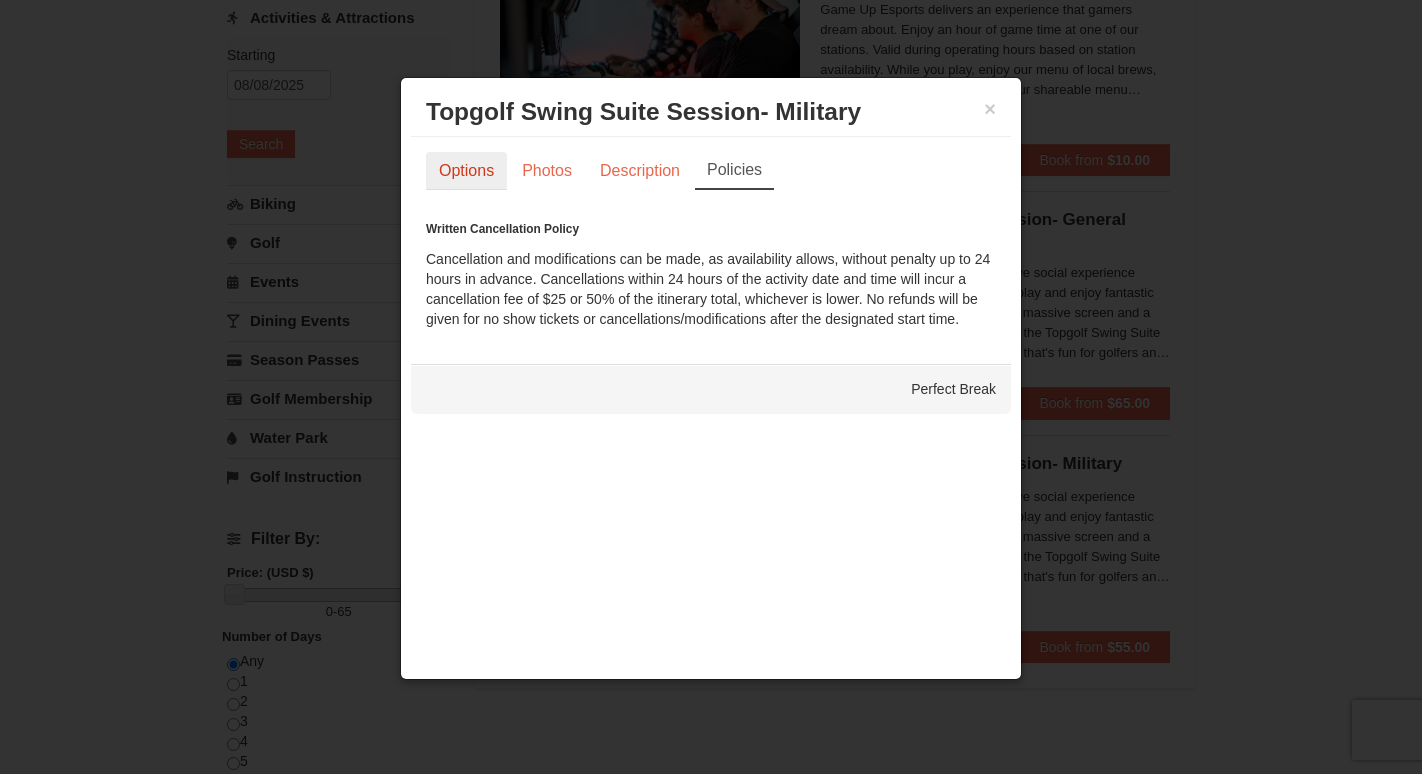click on "Options" at bounding box center [466, 171] 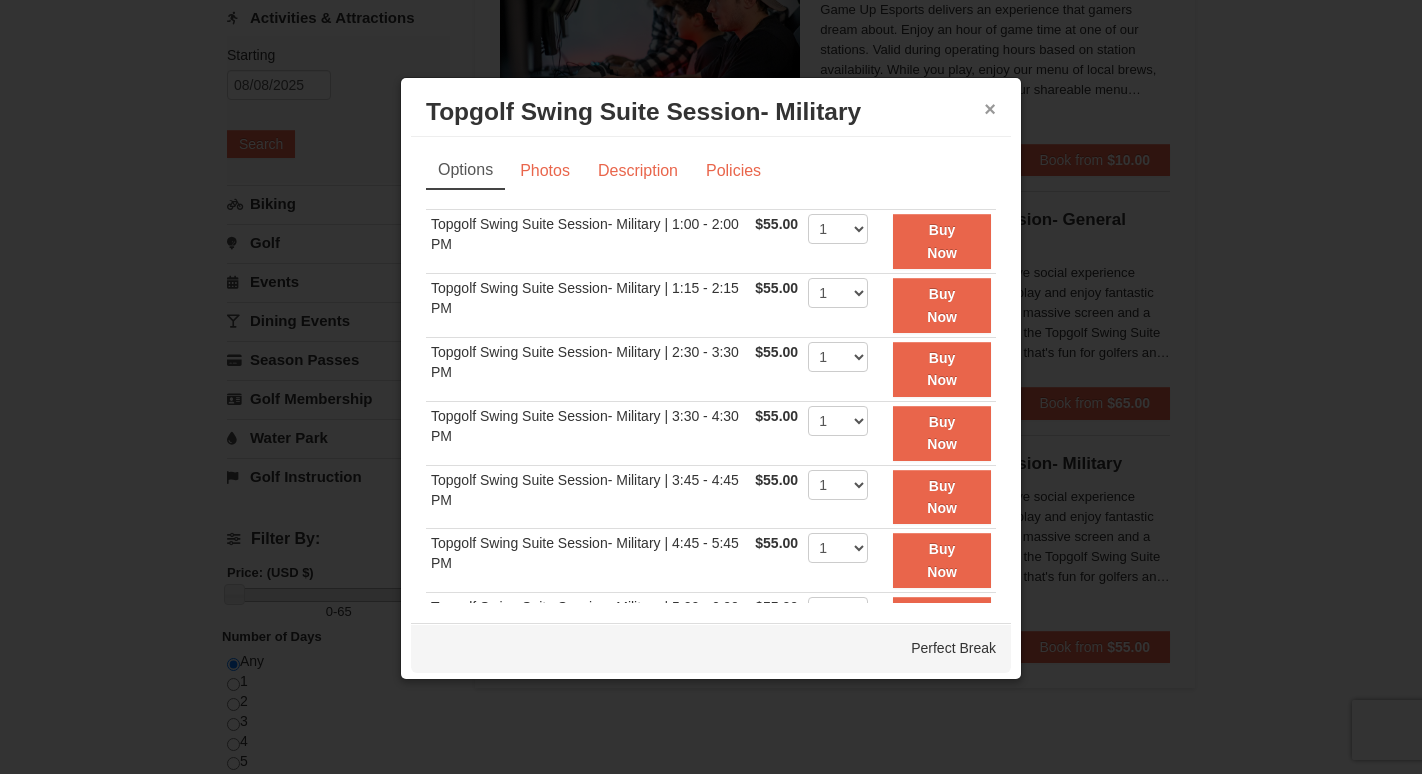 click on "×" at bounding box center (990, 109) 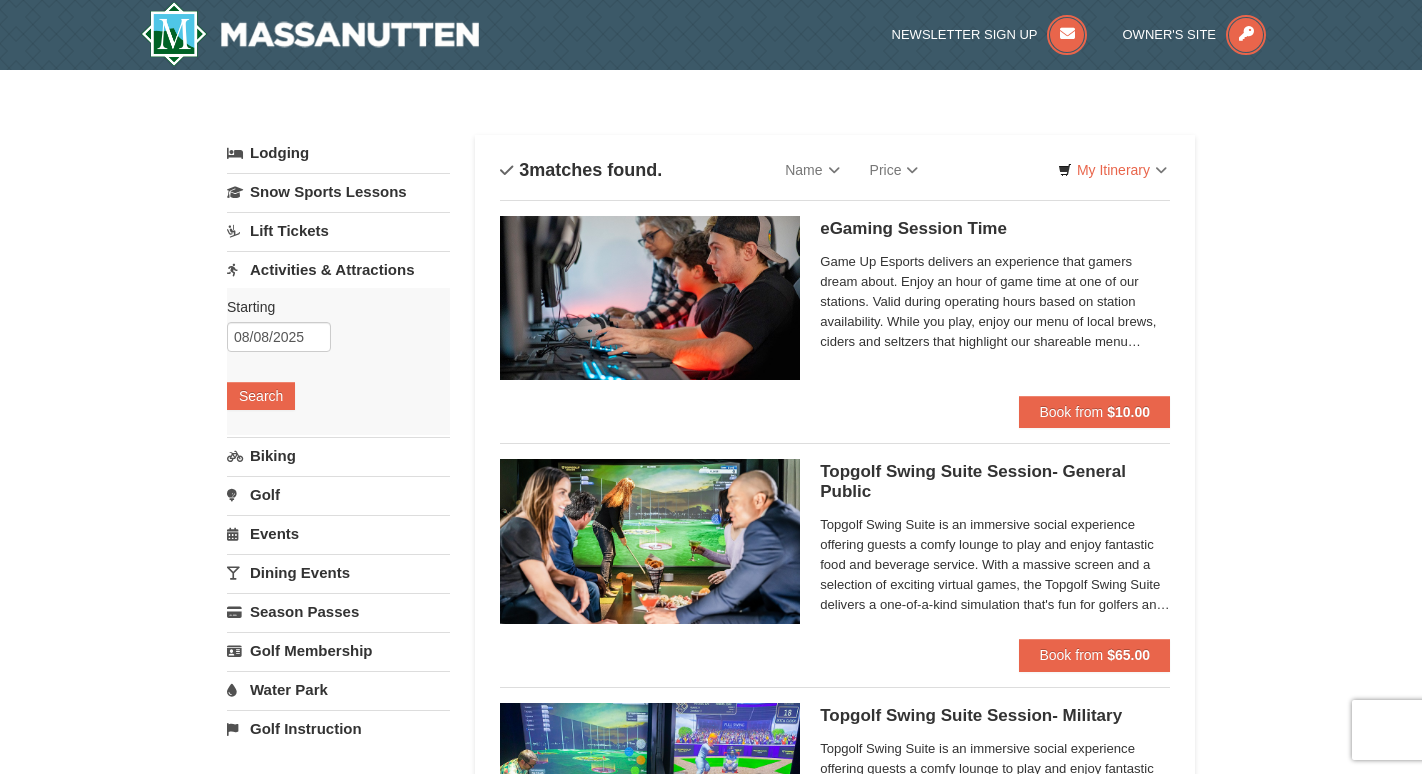scroll, scrollTop: 0, scrollLeft: 0, axis: both 